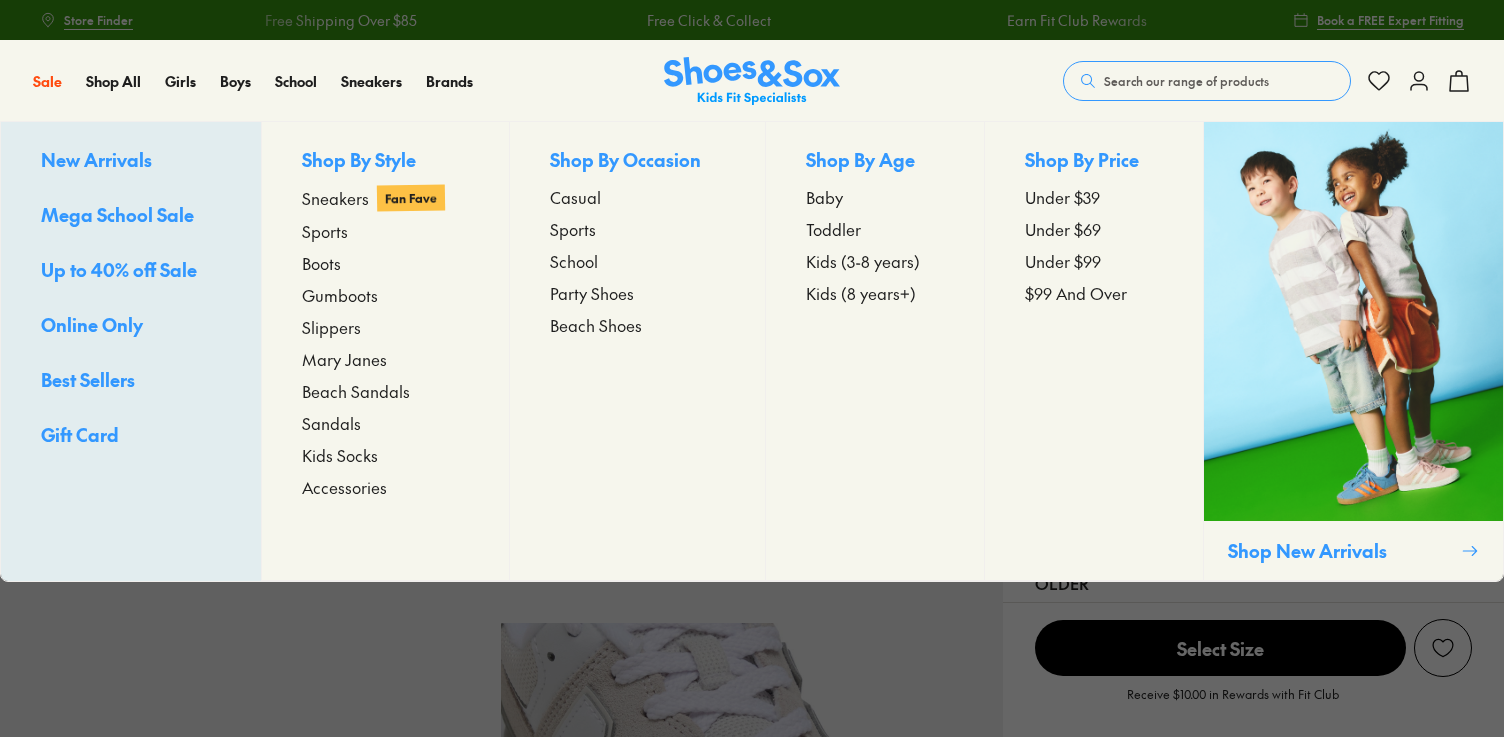 scroll, scrollTop: 0, scrollLeft: 0, axis: both 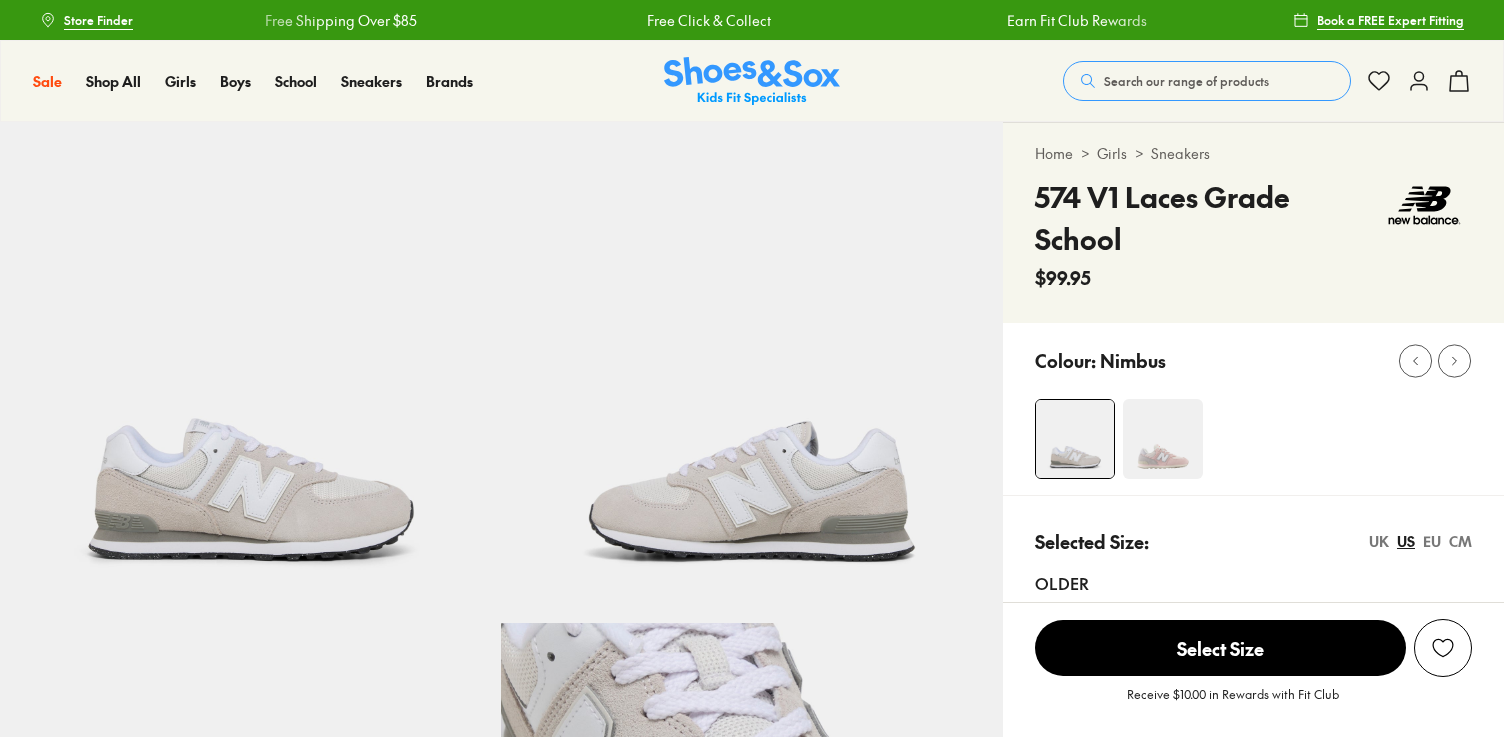 select on "*" 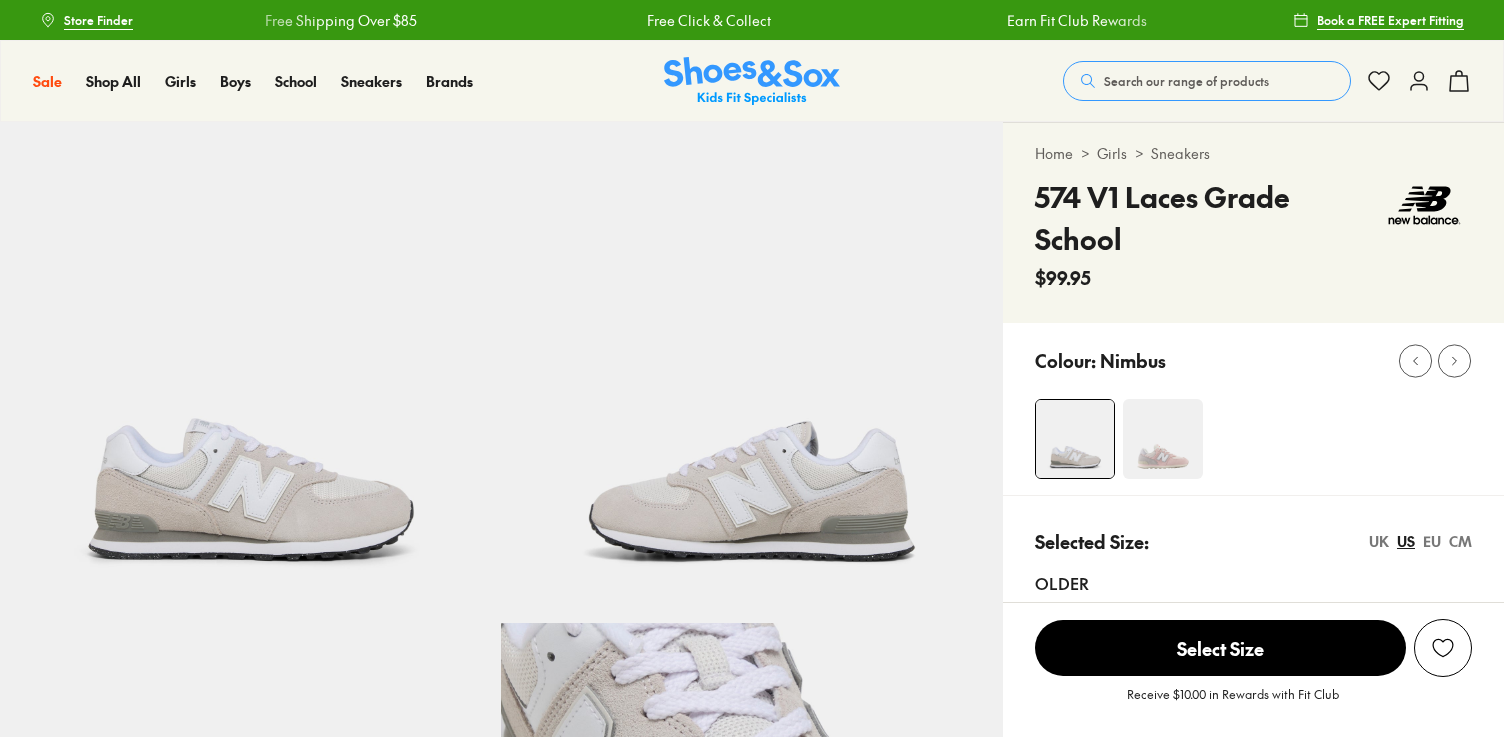 click at bounding box center (752, 81) 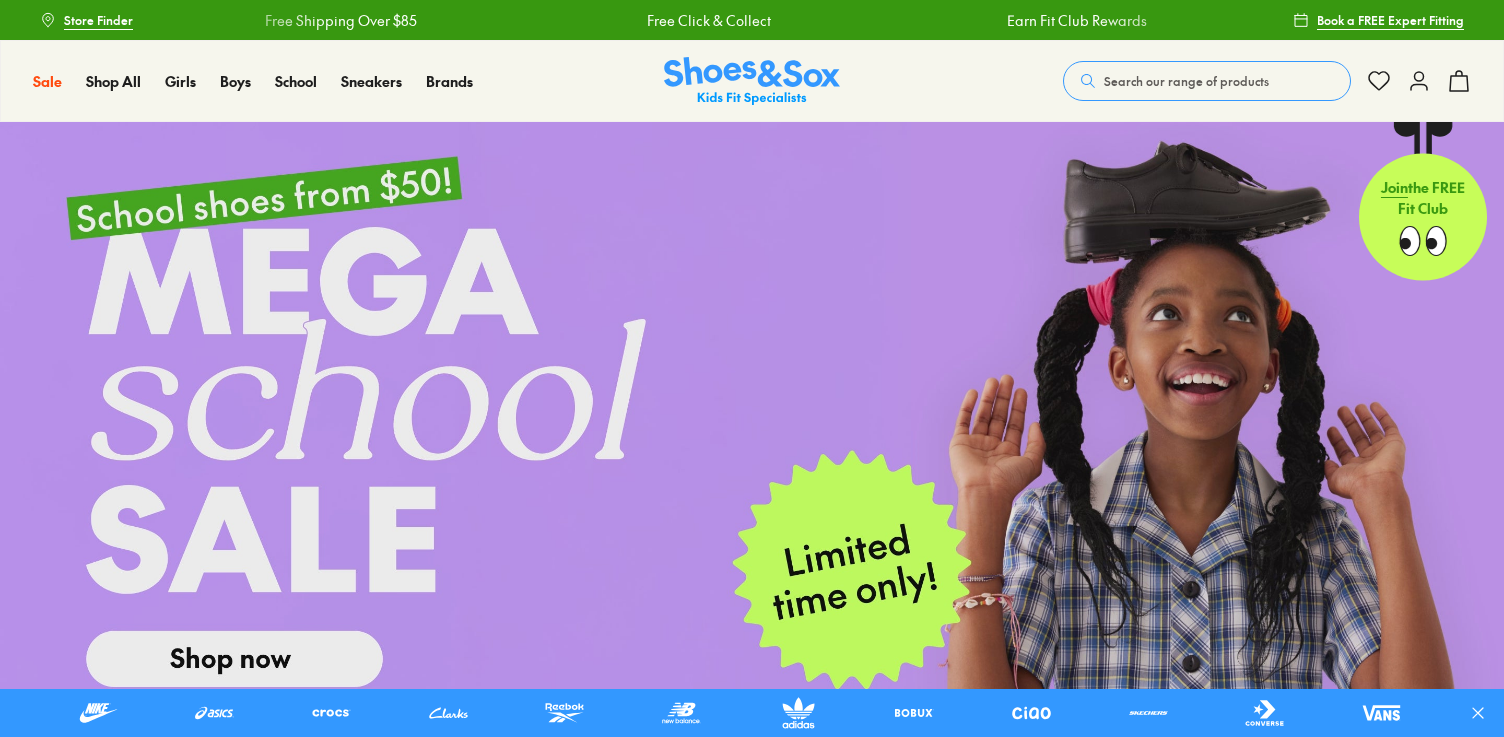 scroll, scrollTop: 0, scrollLeft: 0, axis: both 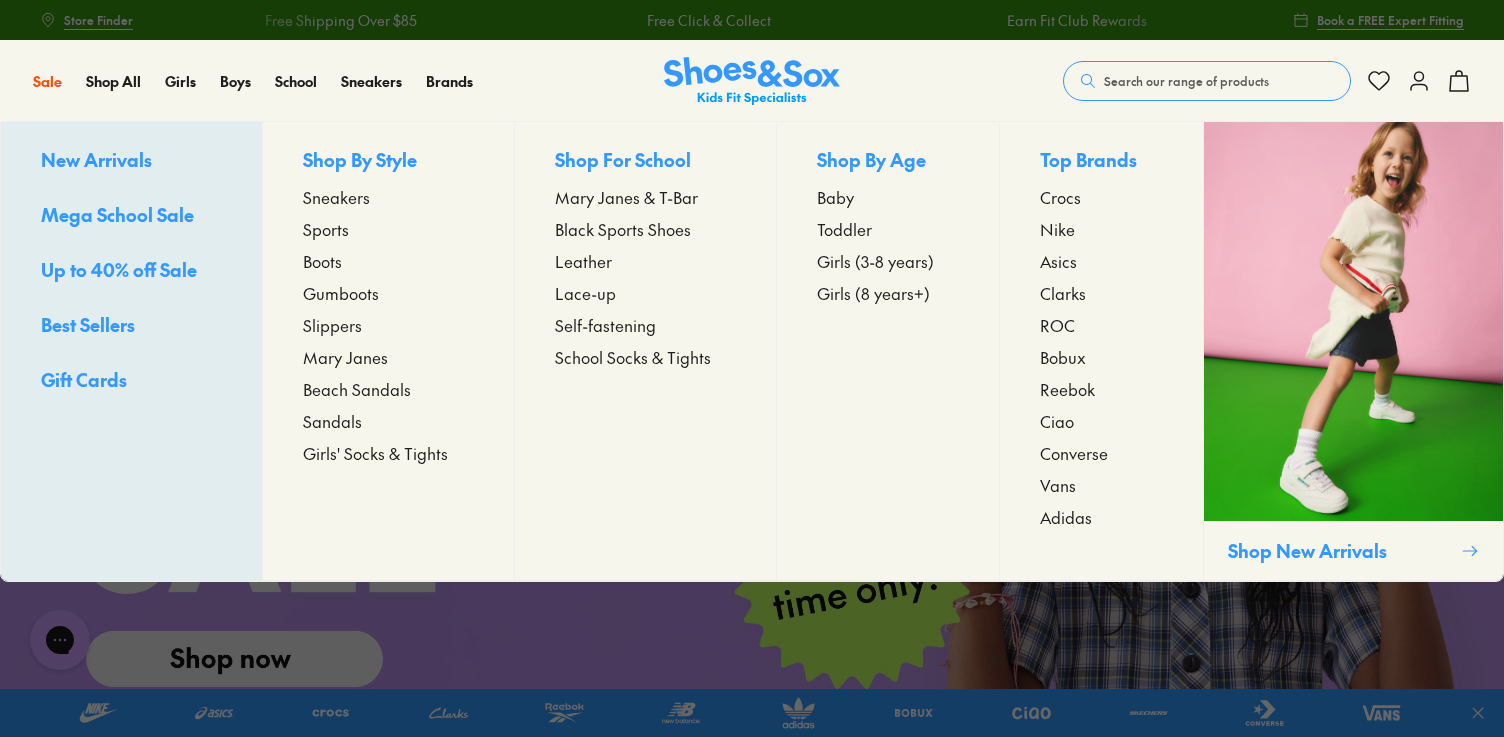 click on "Boots" at bounding box center (322, 261) 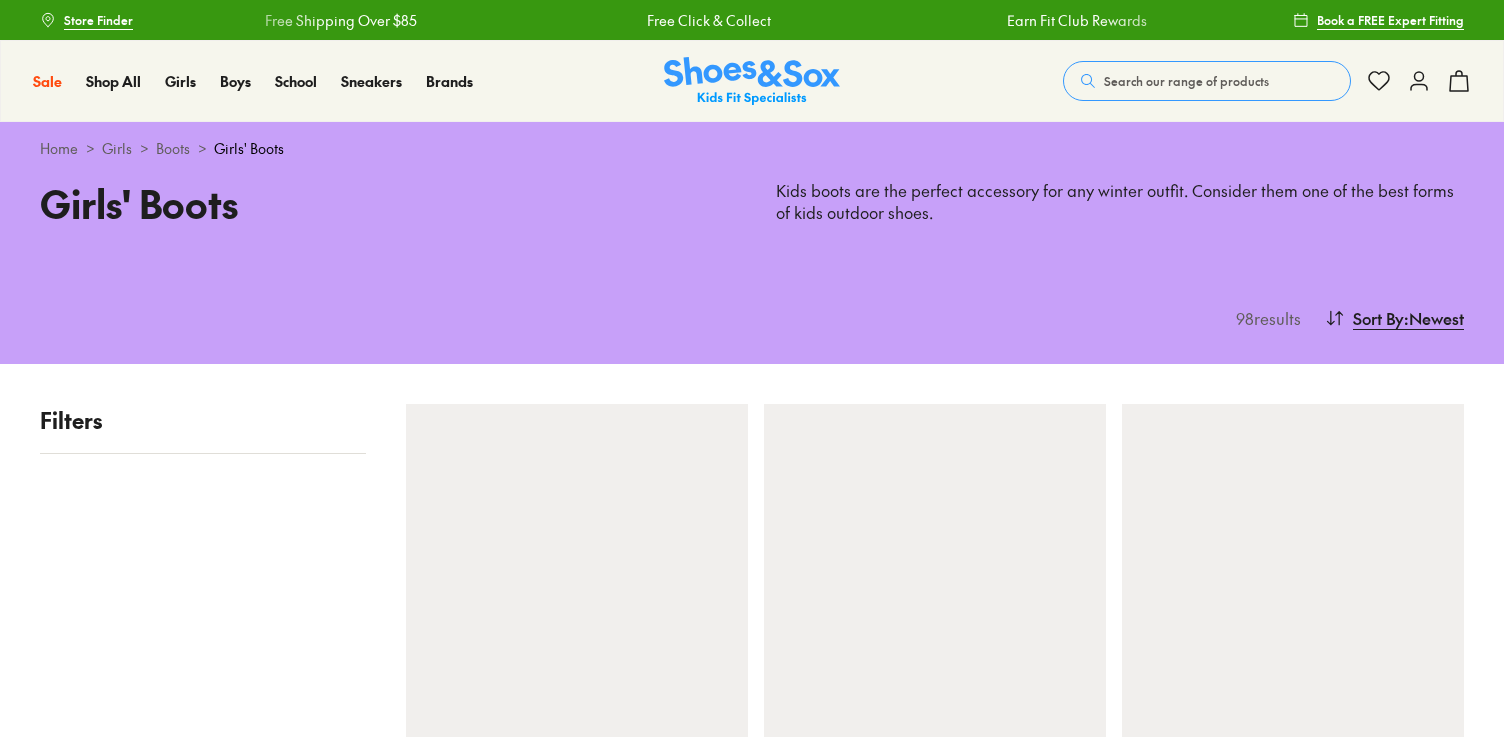 scroll, scrollTop: 0, scrollLeft: 0, axis: both 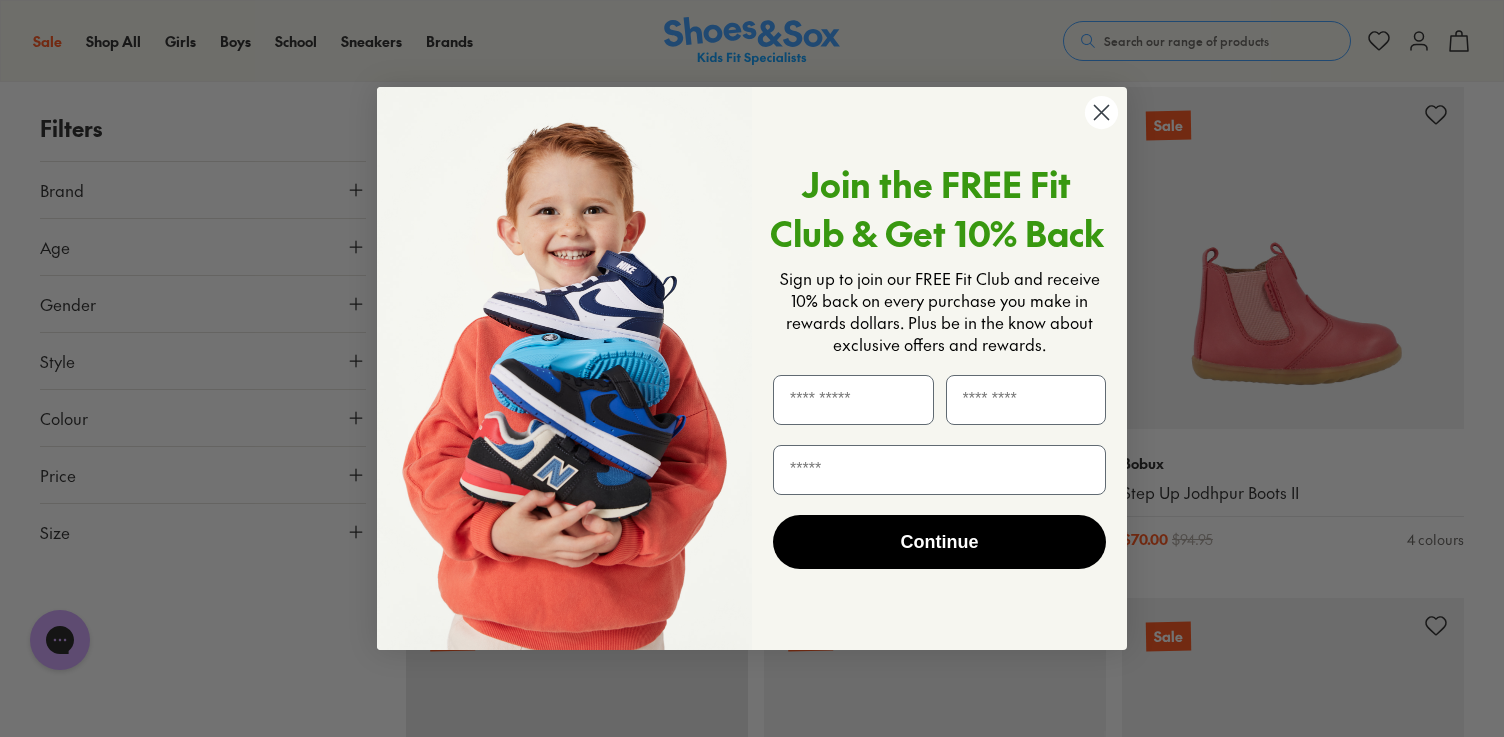 click 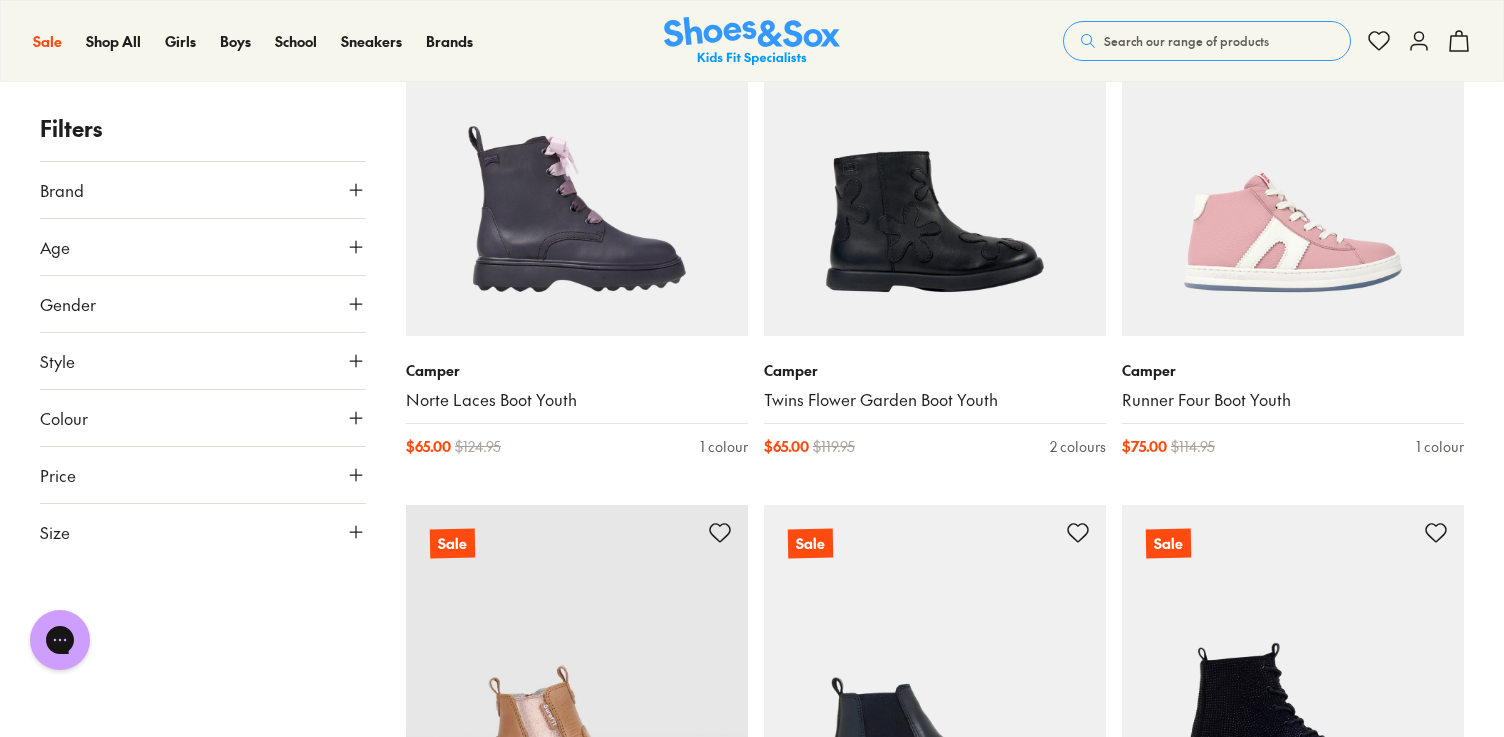 scroll, scrollTop: 3952, scrollLeft: 0, axis: vertical 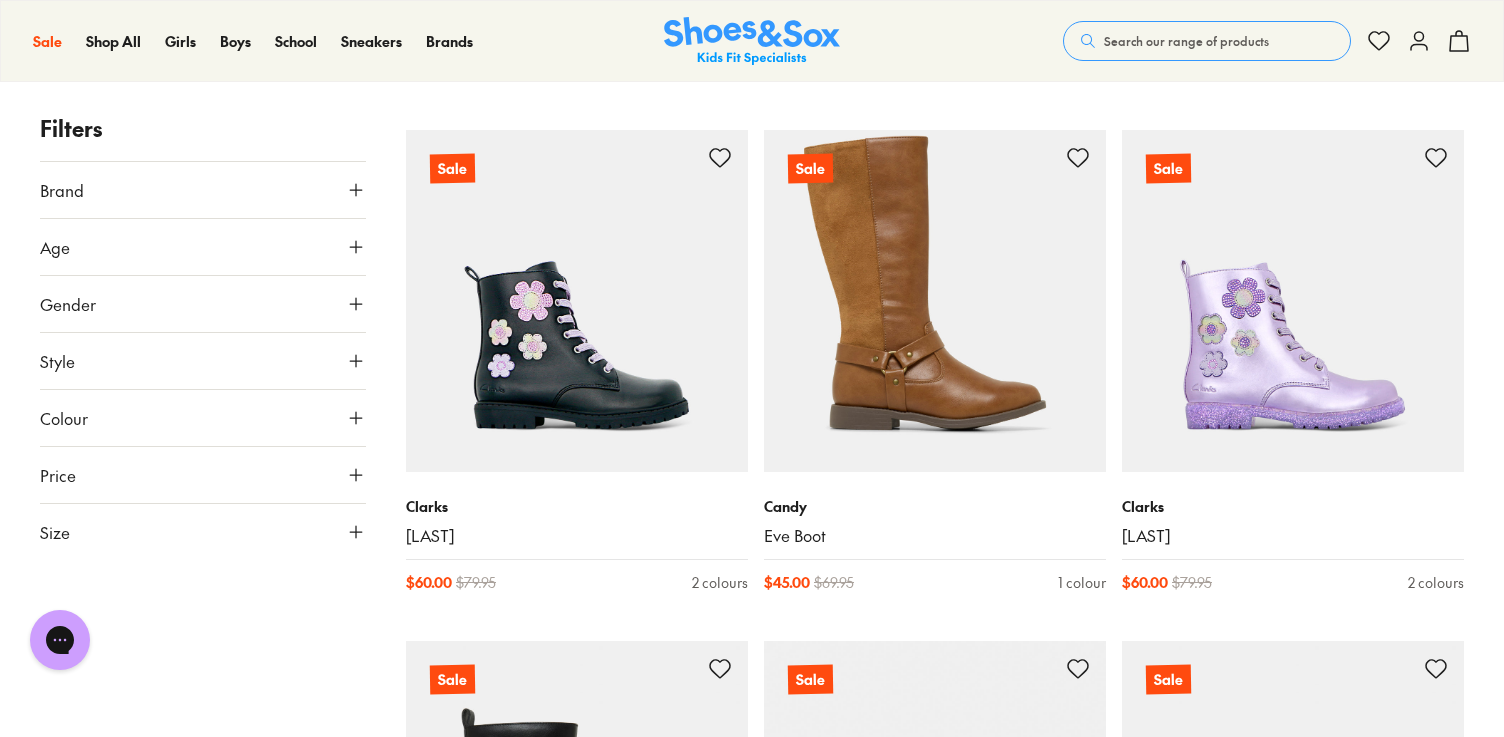 click on "Style" at bounding box center (203, 361) 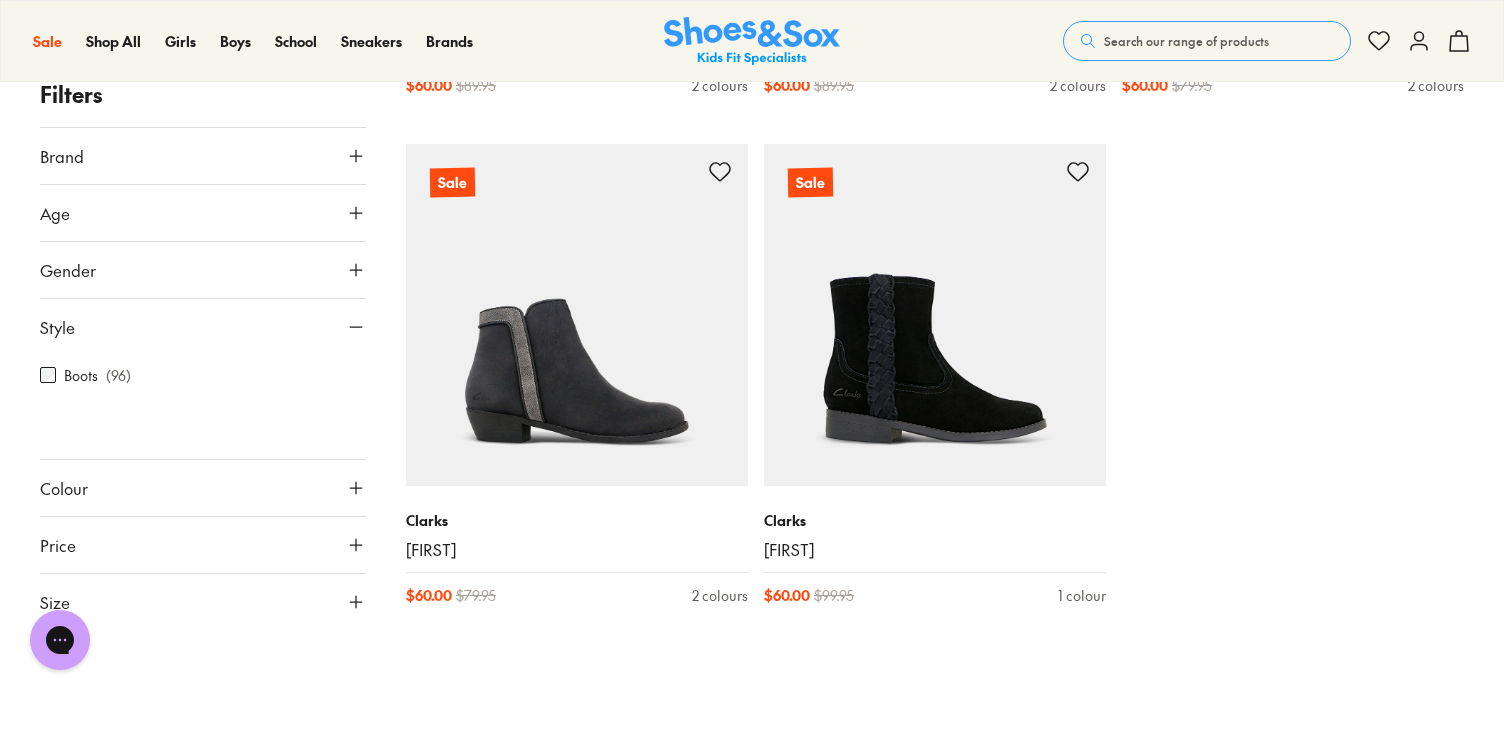 scroll, scrollTop: 16612, scrollLeft: 0, axis: vertical 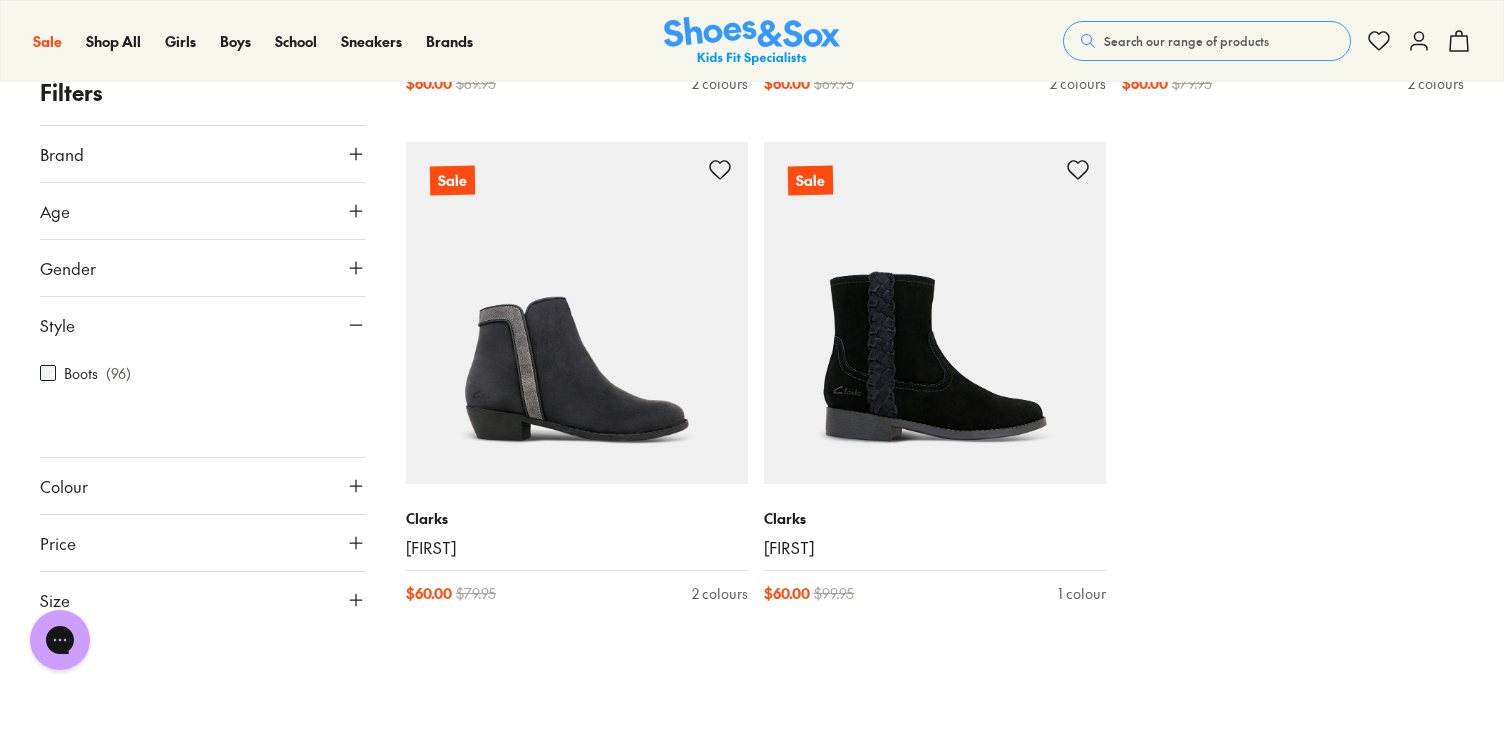 click 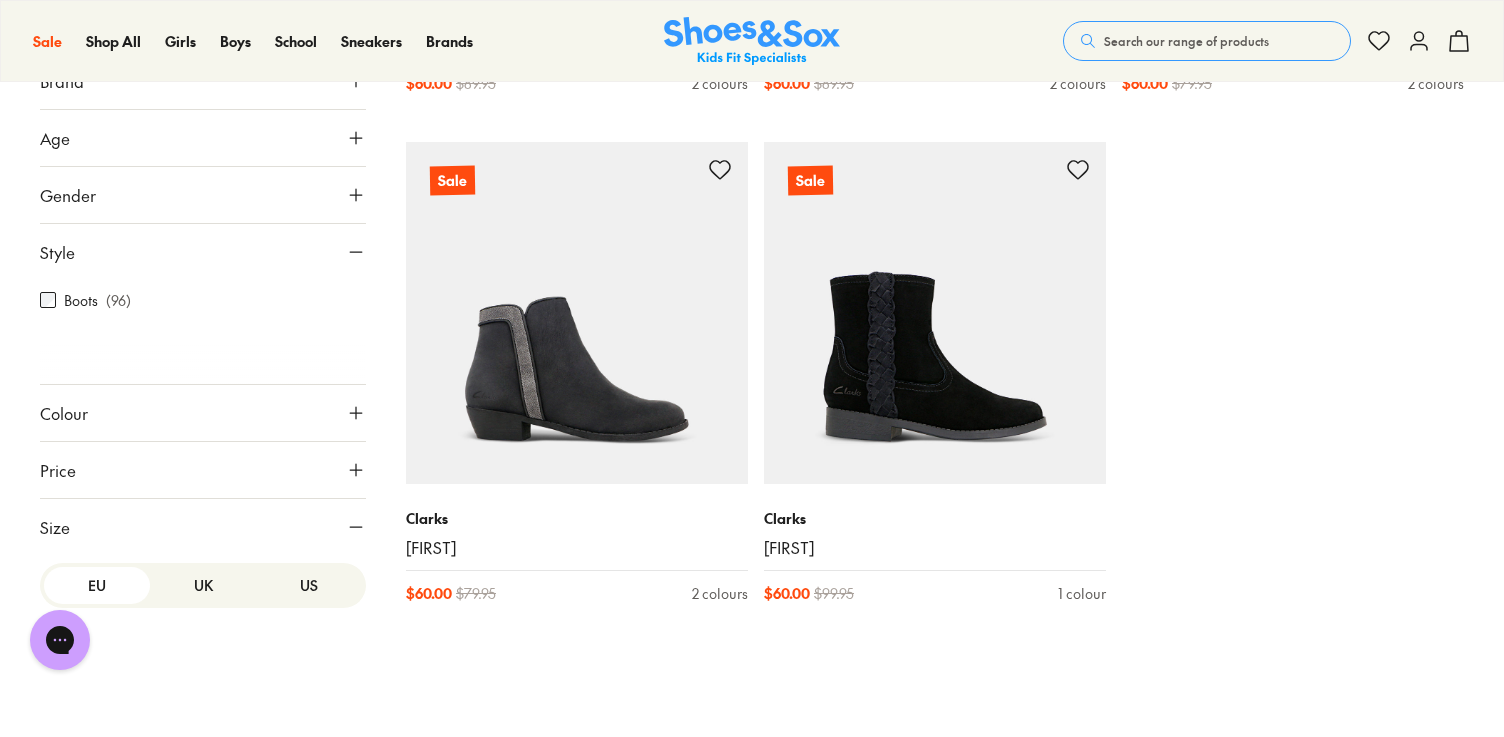 scroll, scrollTop: 94, scrollLeft: 0, axis: vertical 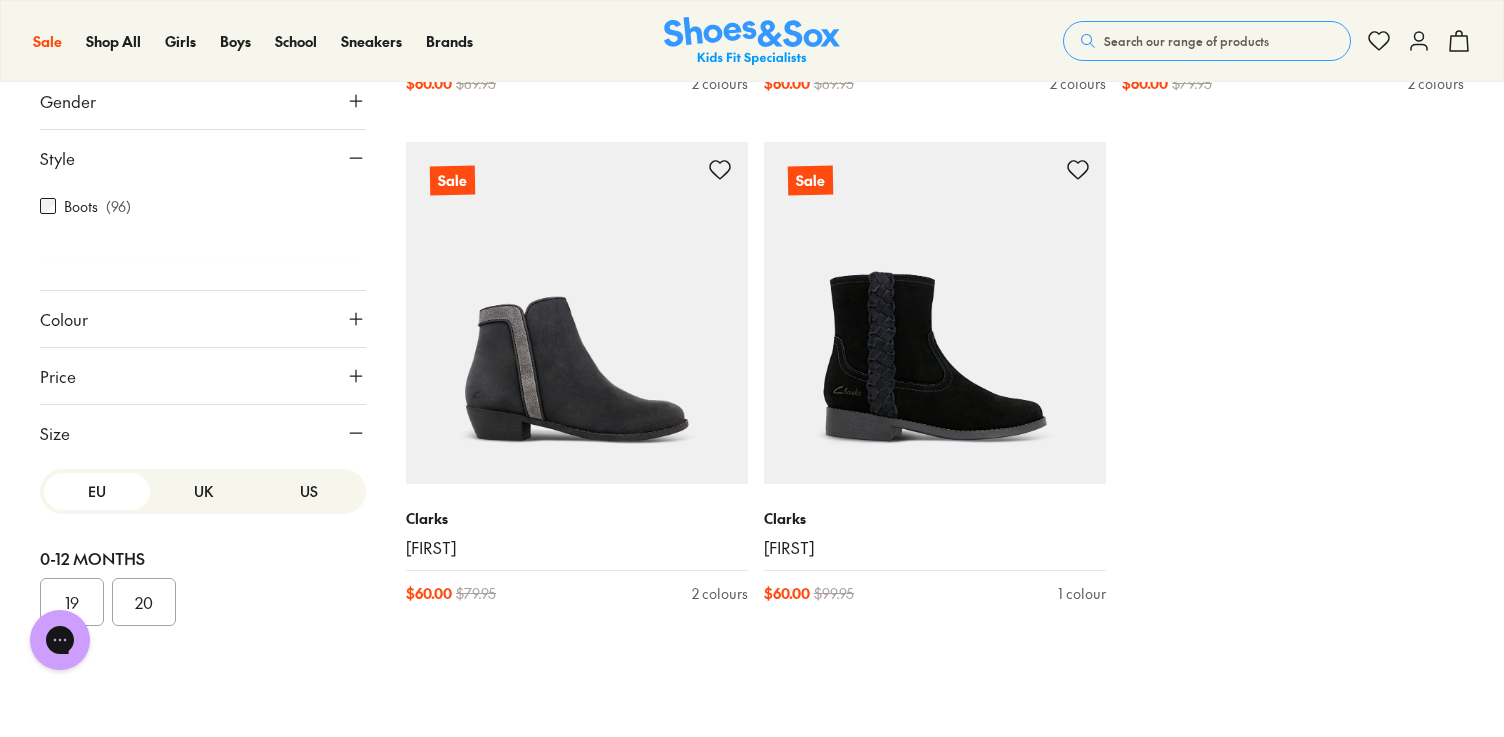 click on "UK" at bounding box center (203, 491) 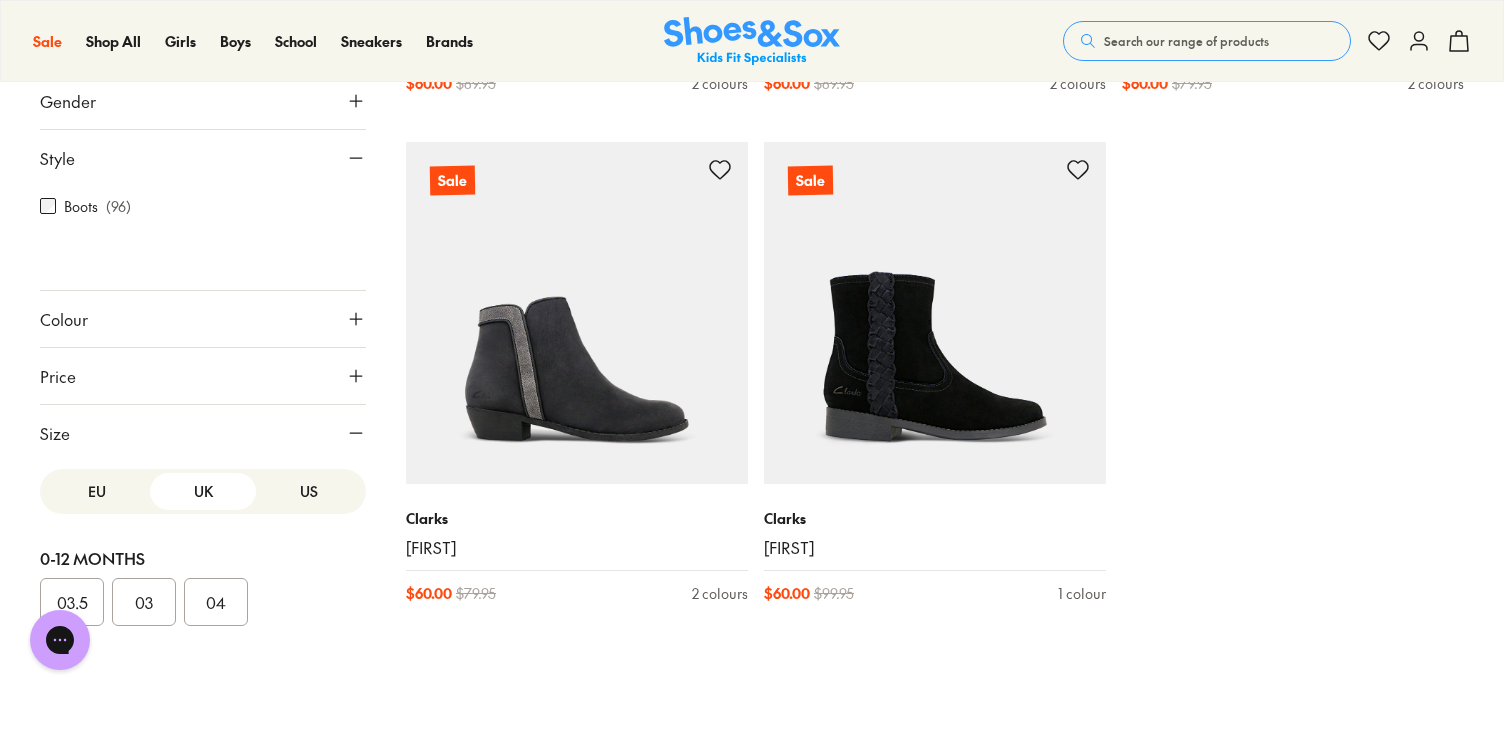 click on "US" at bounding box center [309, 491] 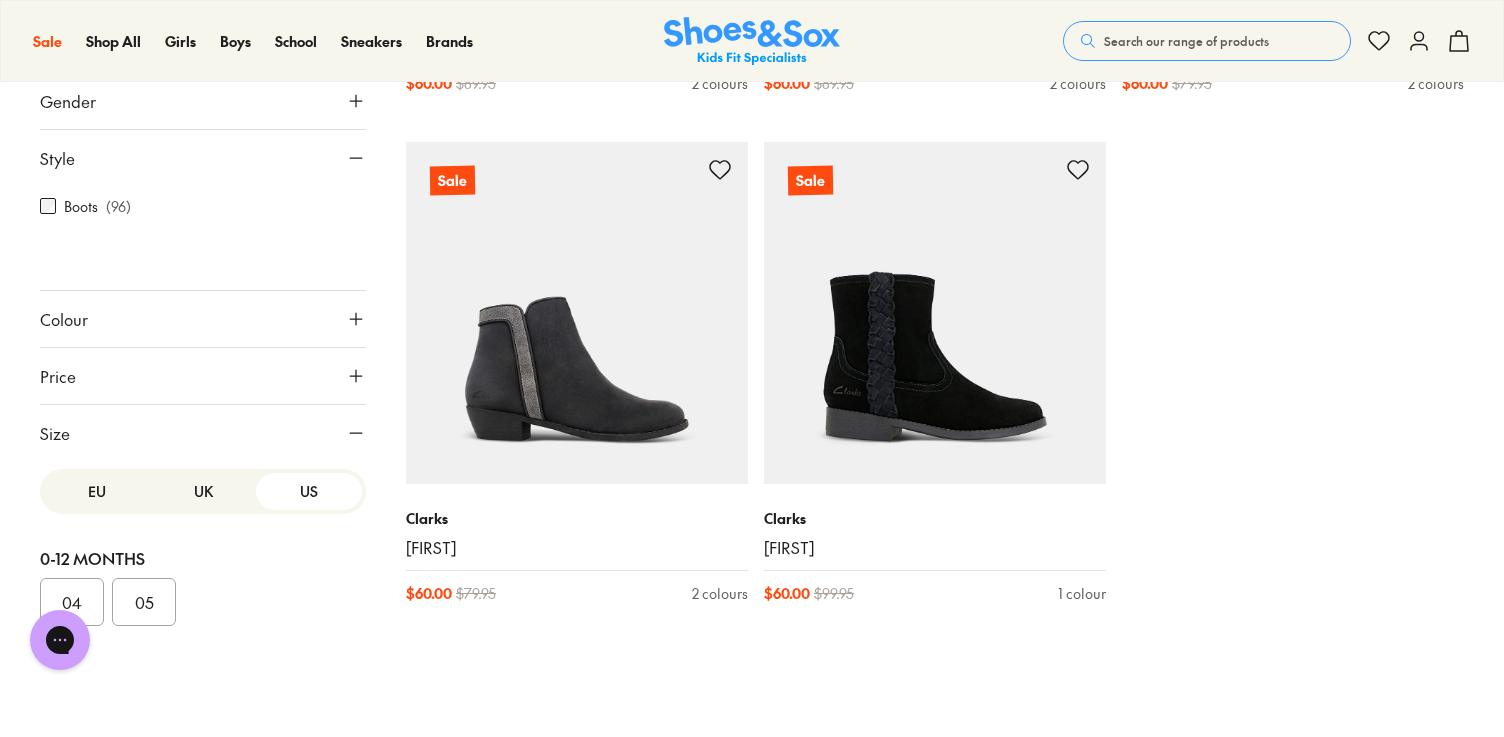 click on "UK" at bounding box center (203, 491) 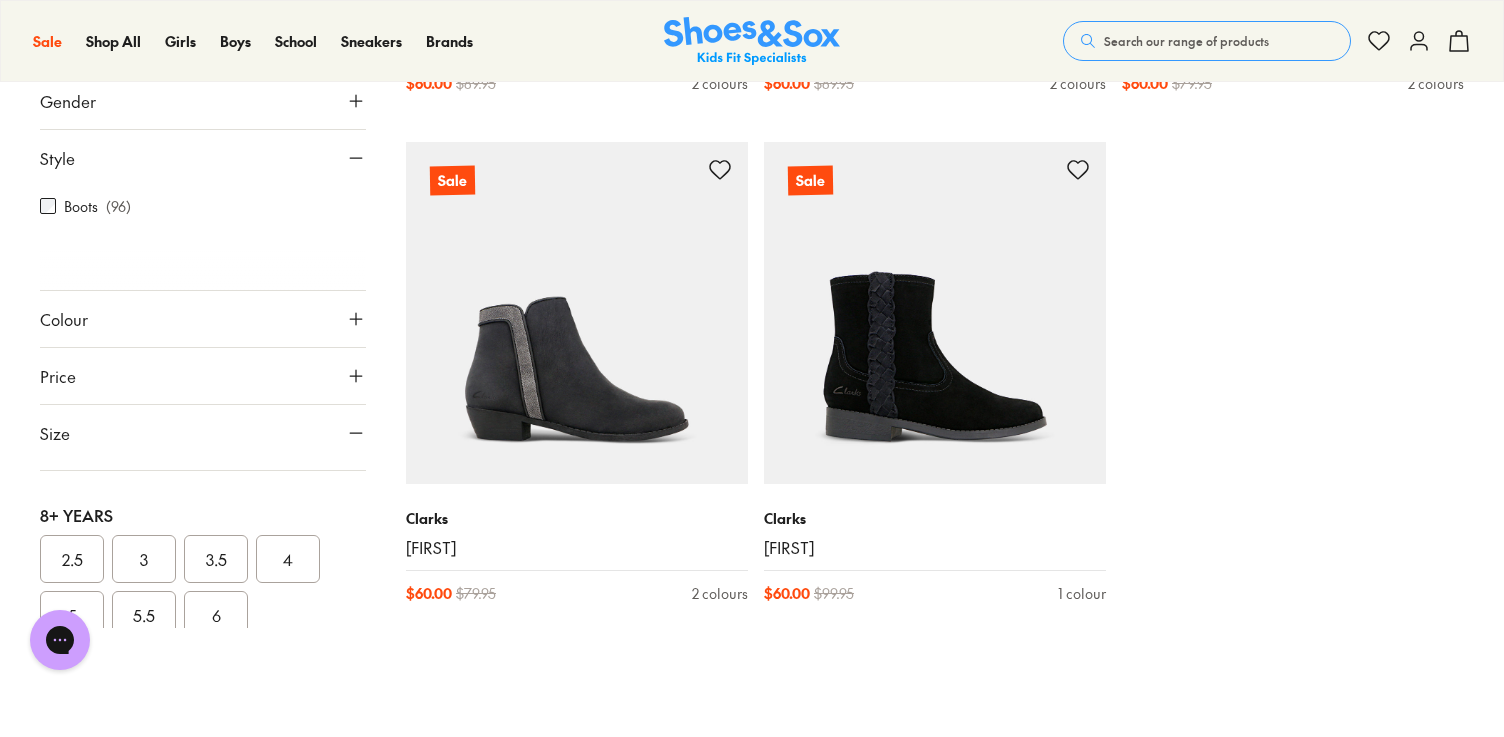 scroll, scrollTop: 722, scrollLeft: 0, axis: vertical 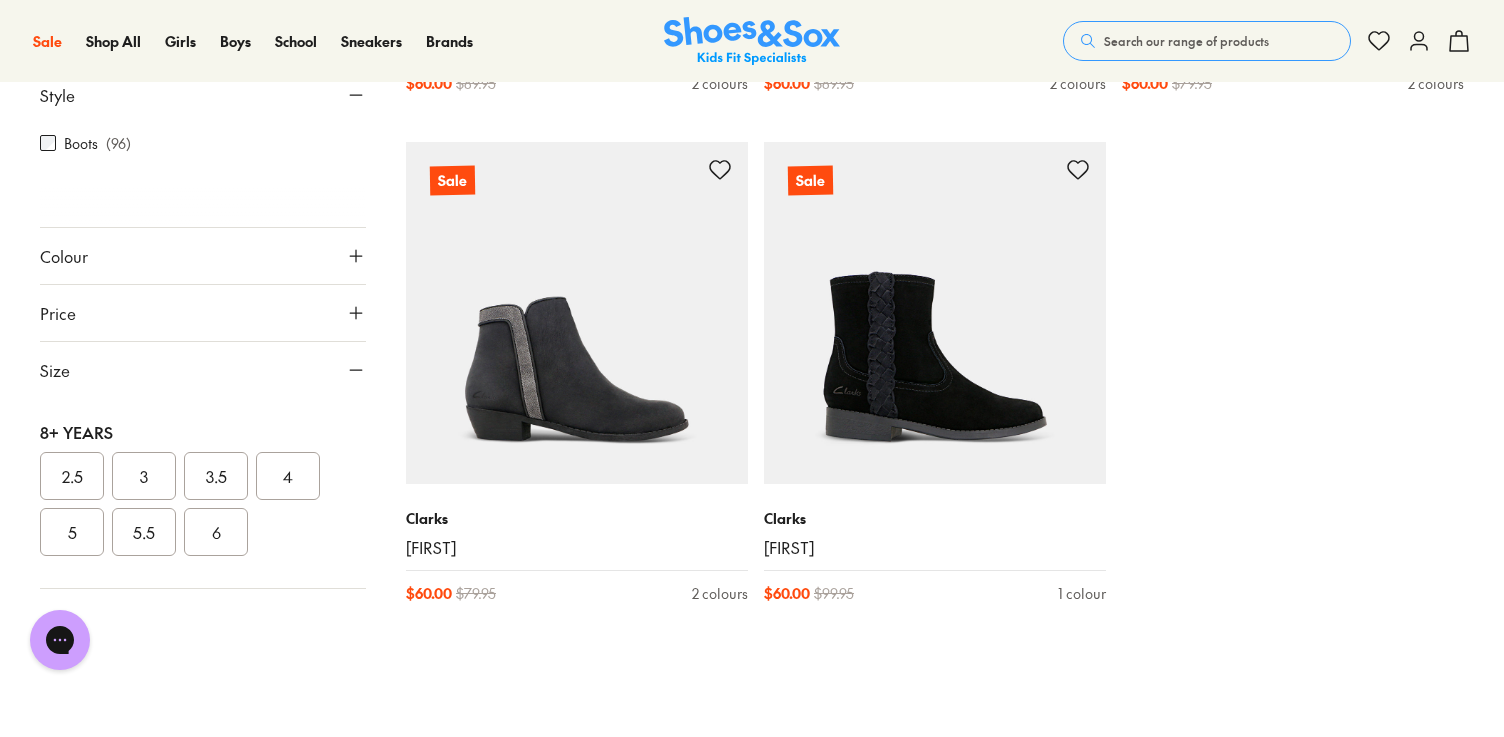 click on "Search our range of products" at bounding box center (1186, 41) 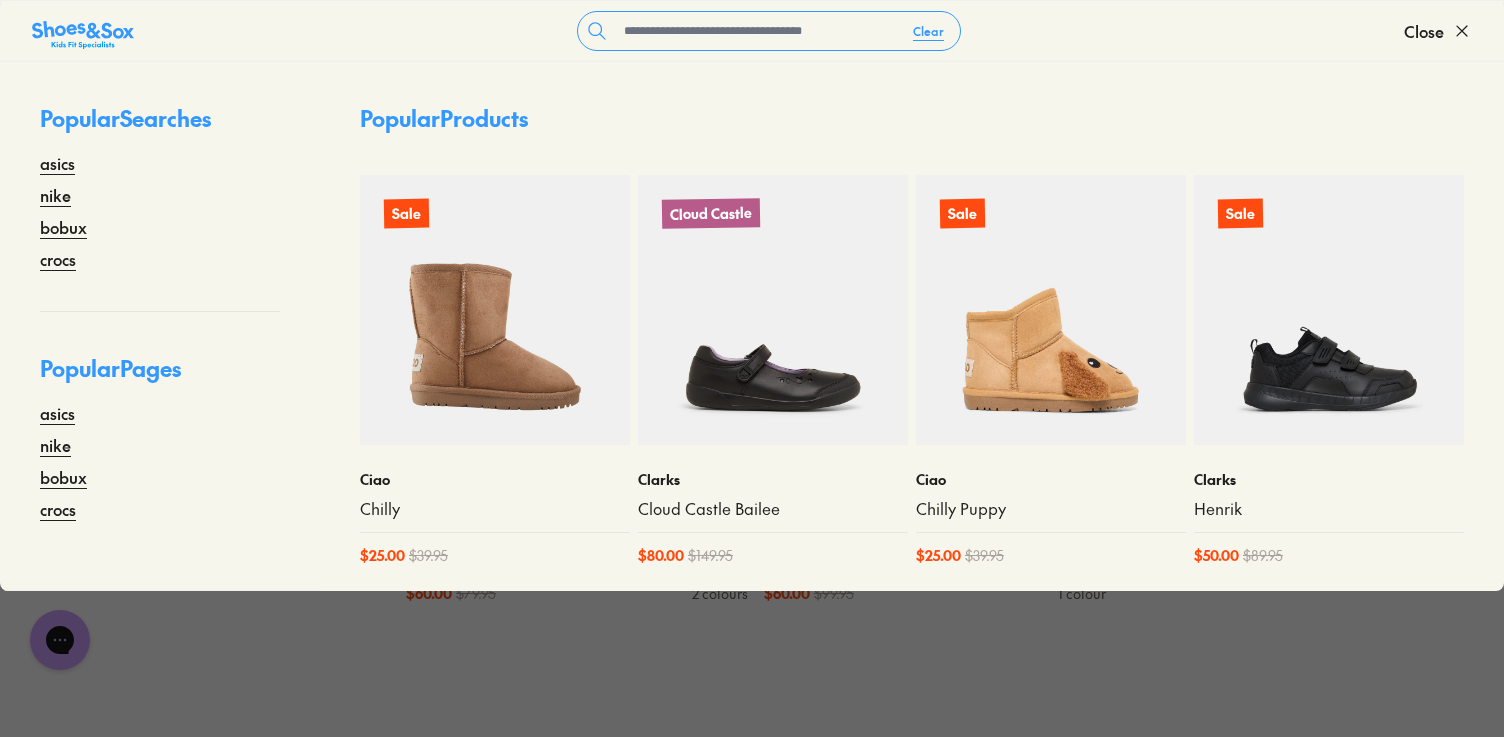 click on "Adult 6" at bounding box center (203, 661) 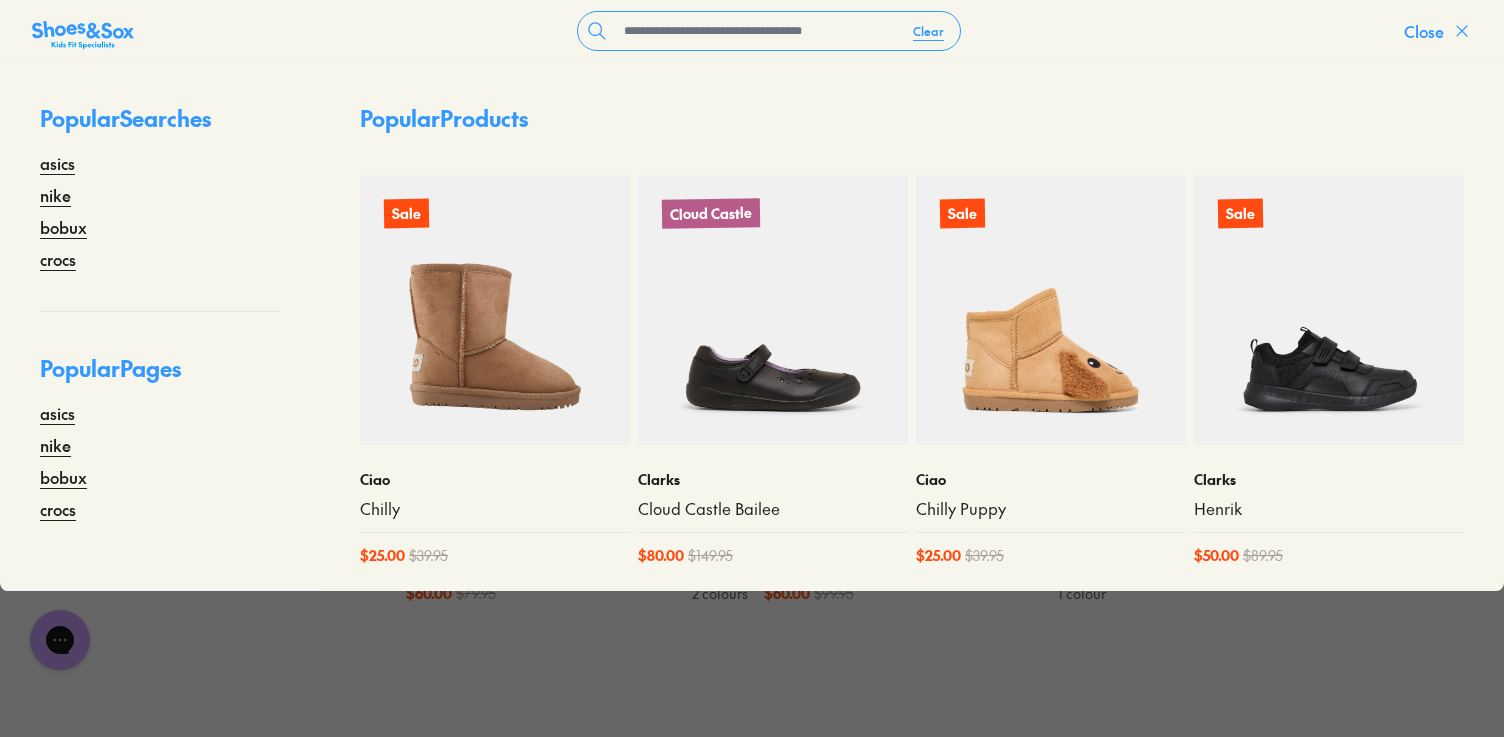 click 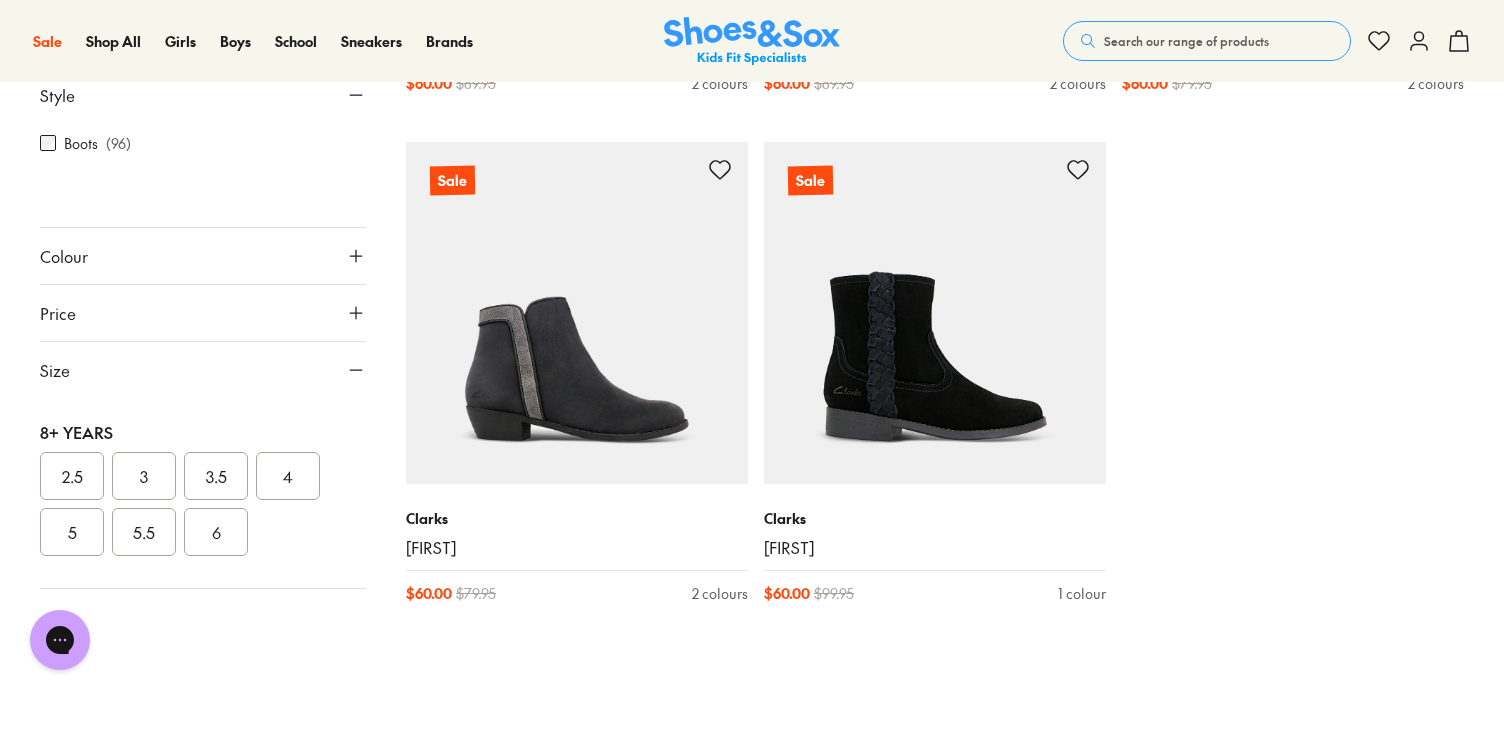click on "Search our range of products" at bounding box center [1207, 41] 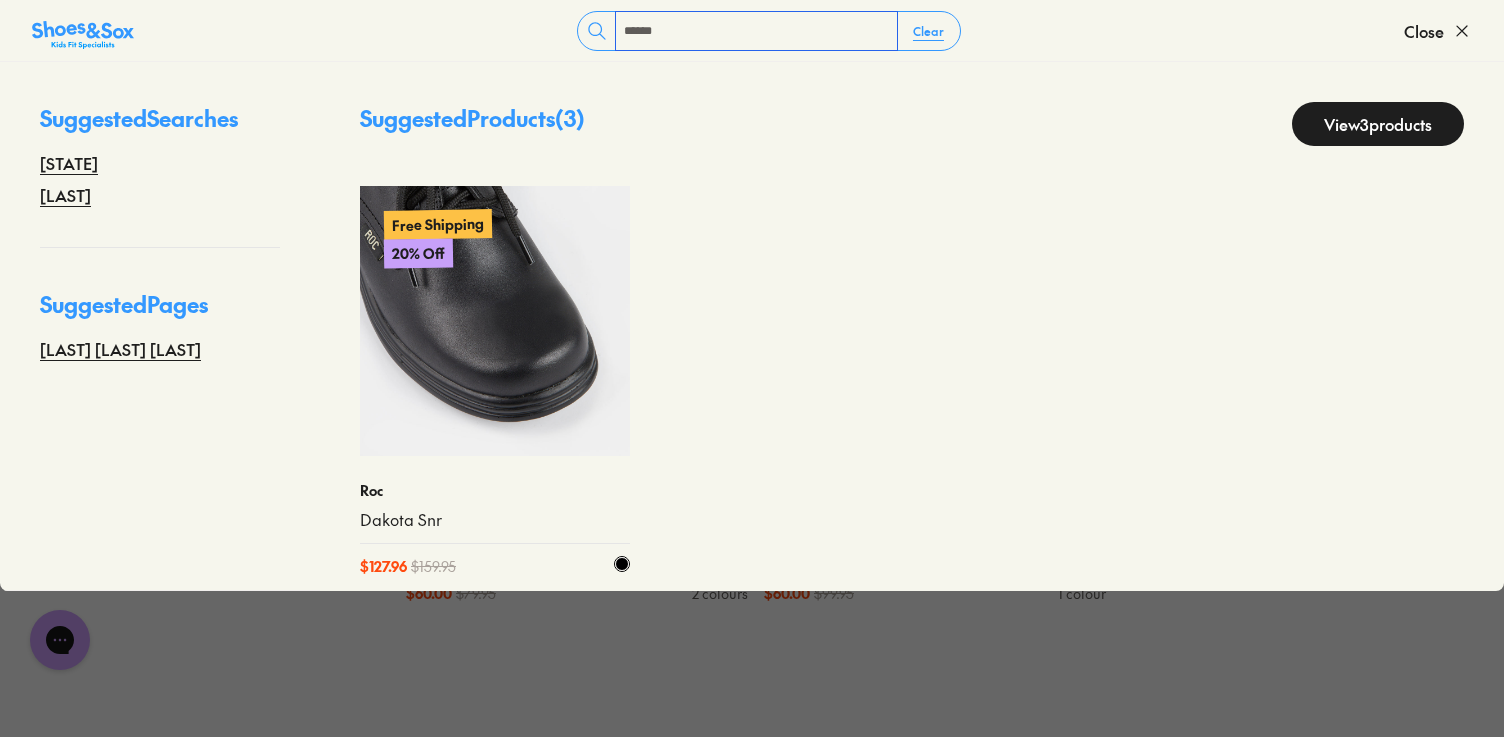 type on "******" 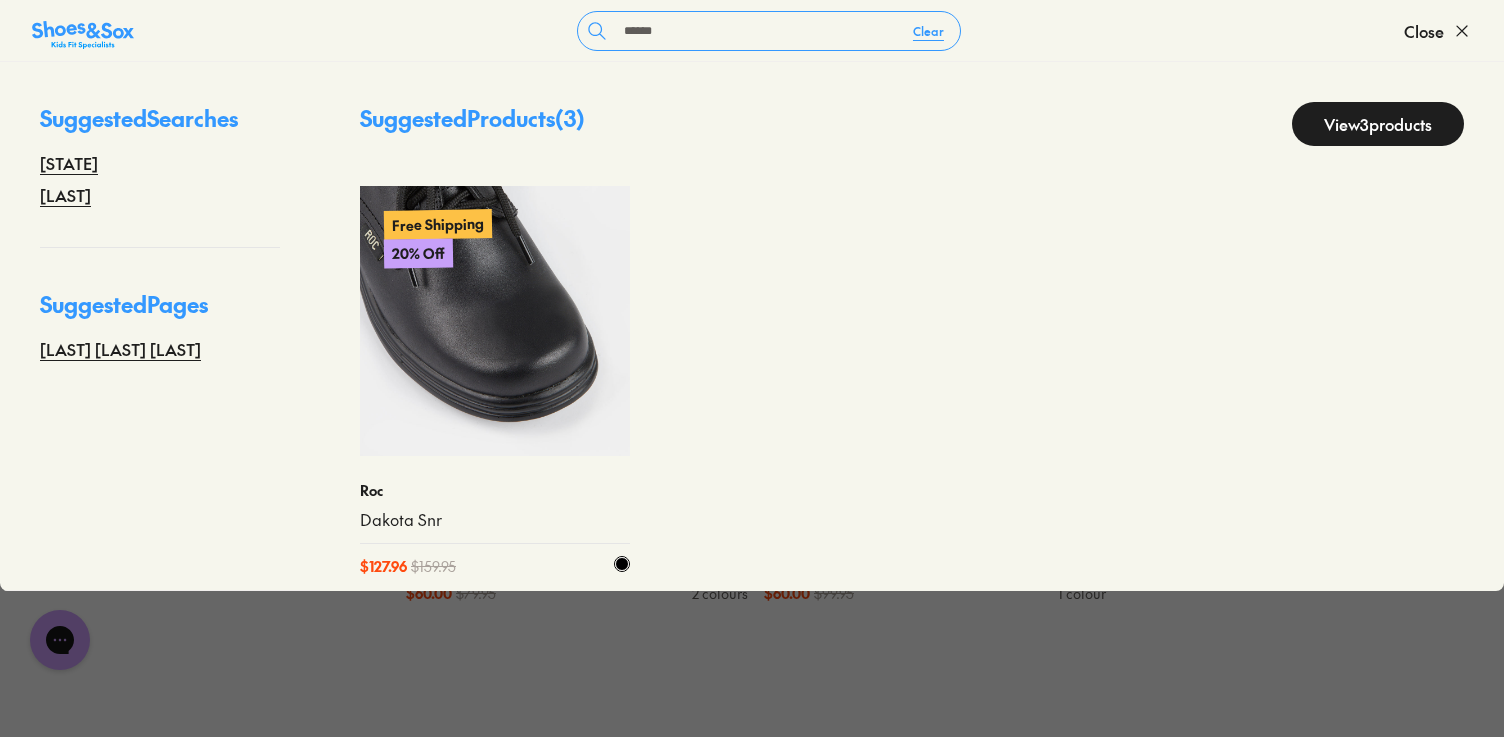 click at bounding box center [495, 321] 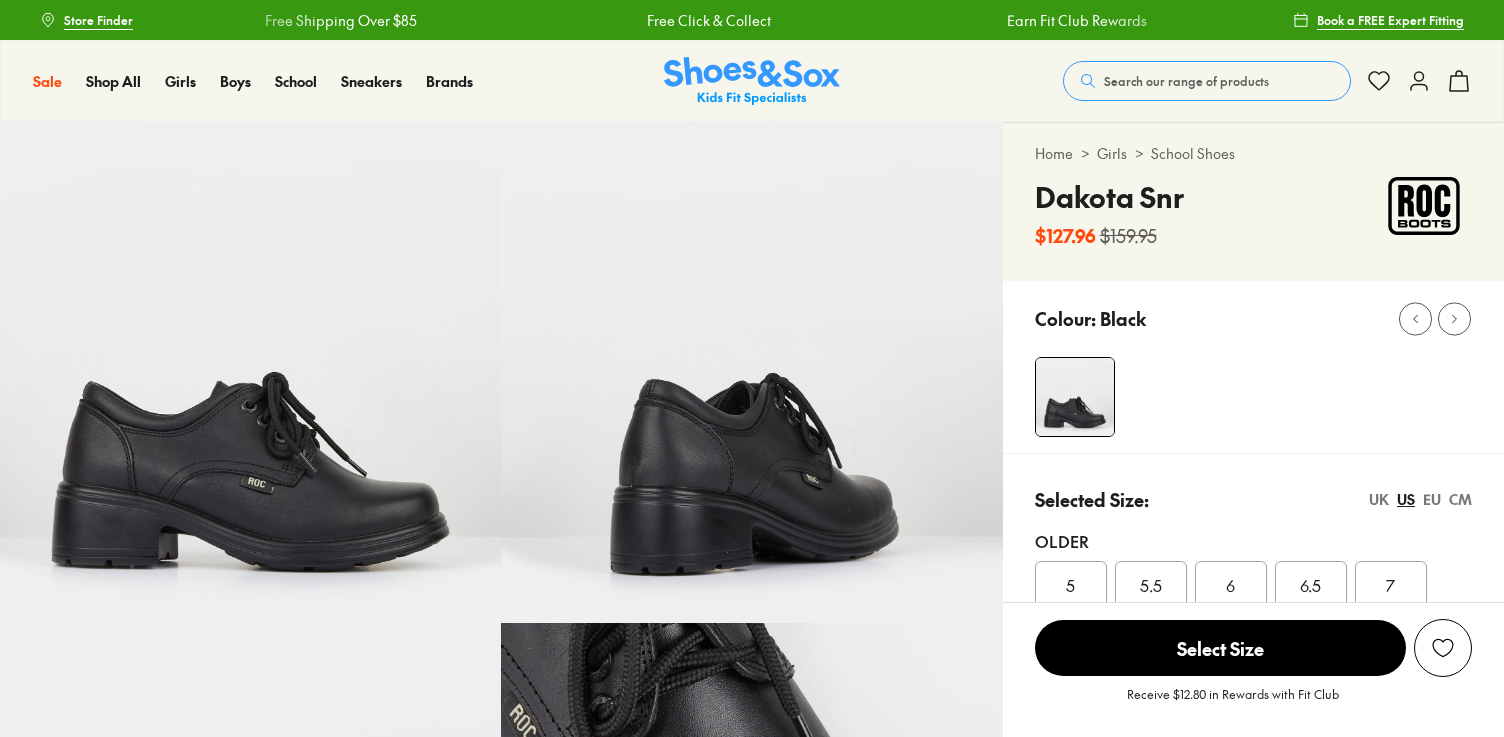scroll, scrollTop: 0, scrollLeft: 0, axis: both 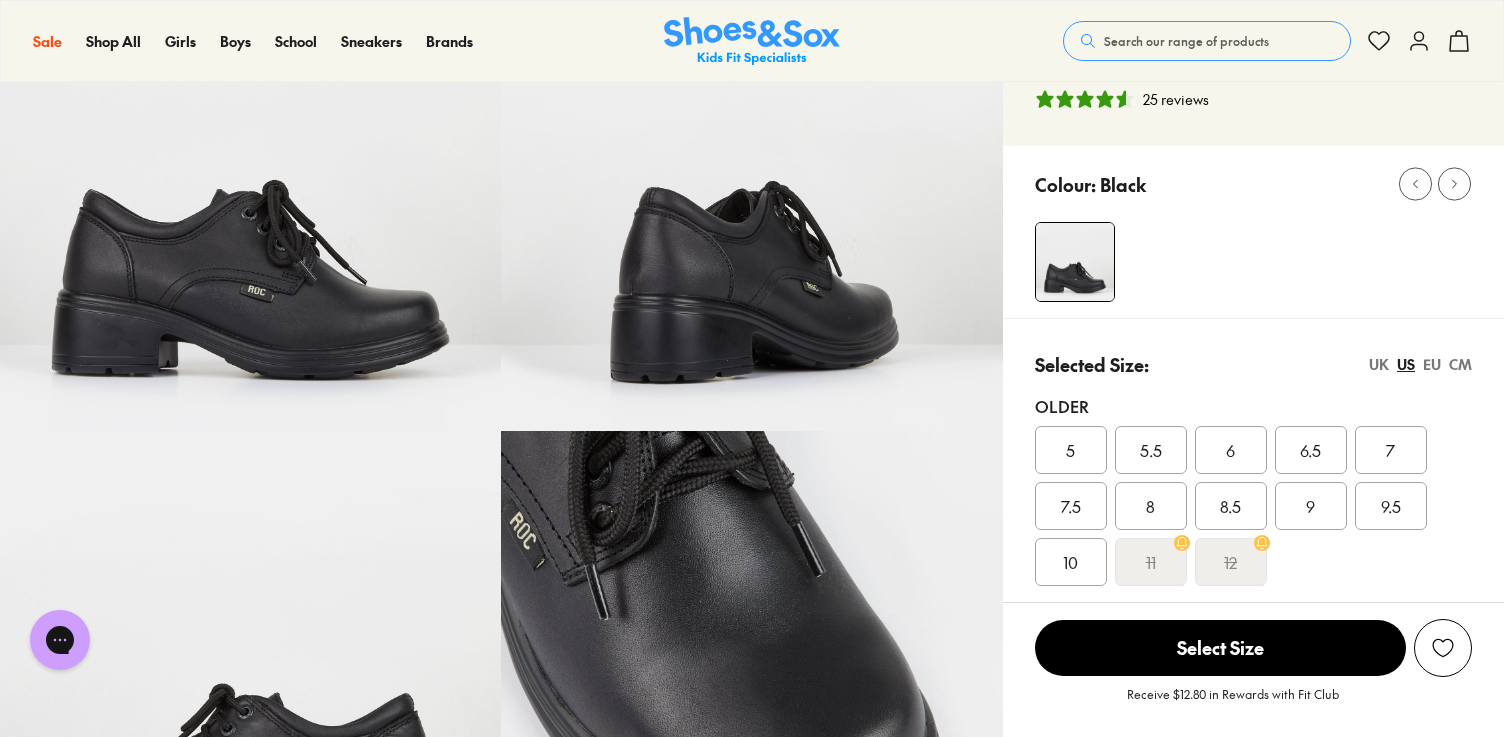 click on "6" at bounding box center (1231, 450) 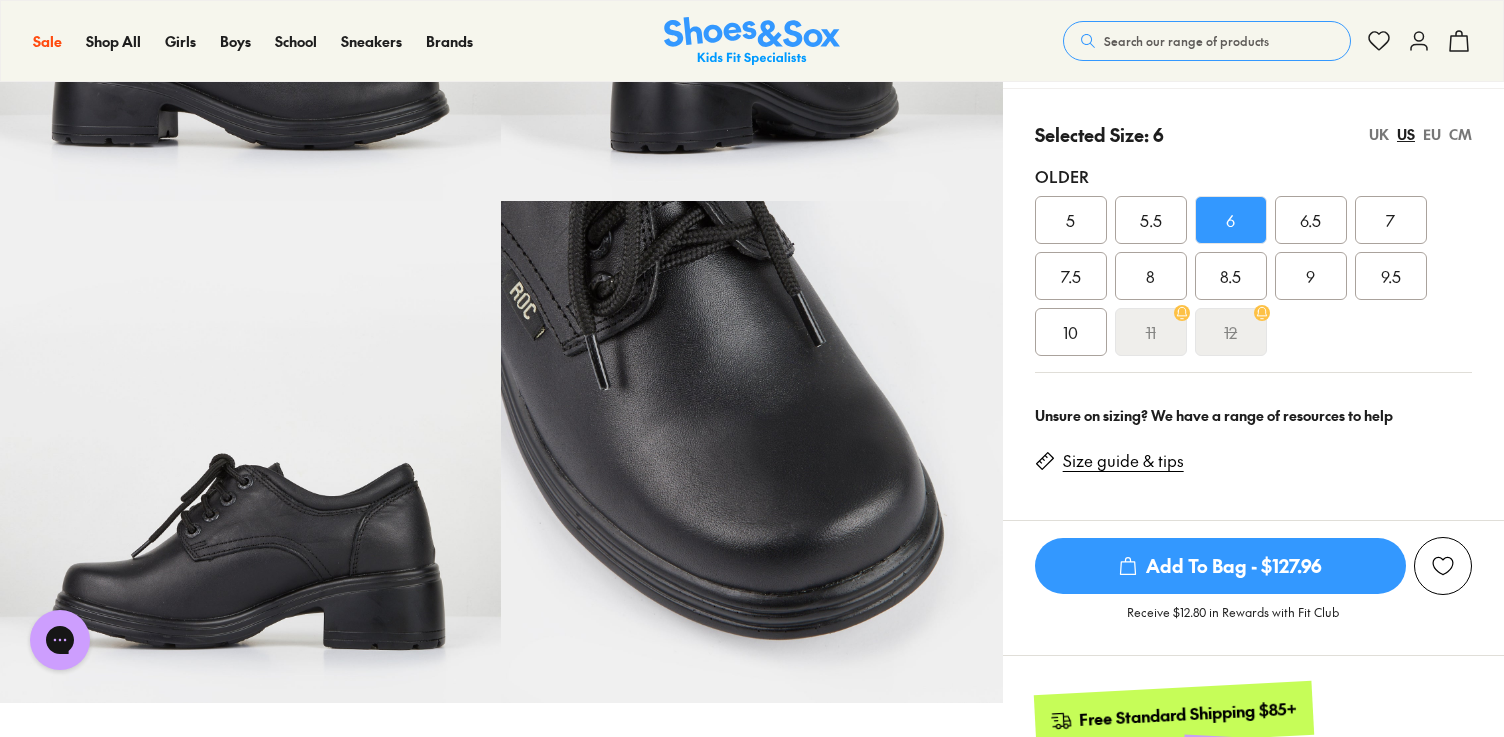 scroll, scrollTop: 0, scrollLeft: 0, axis: both 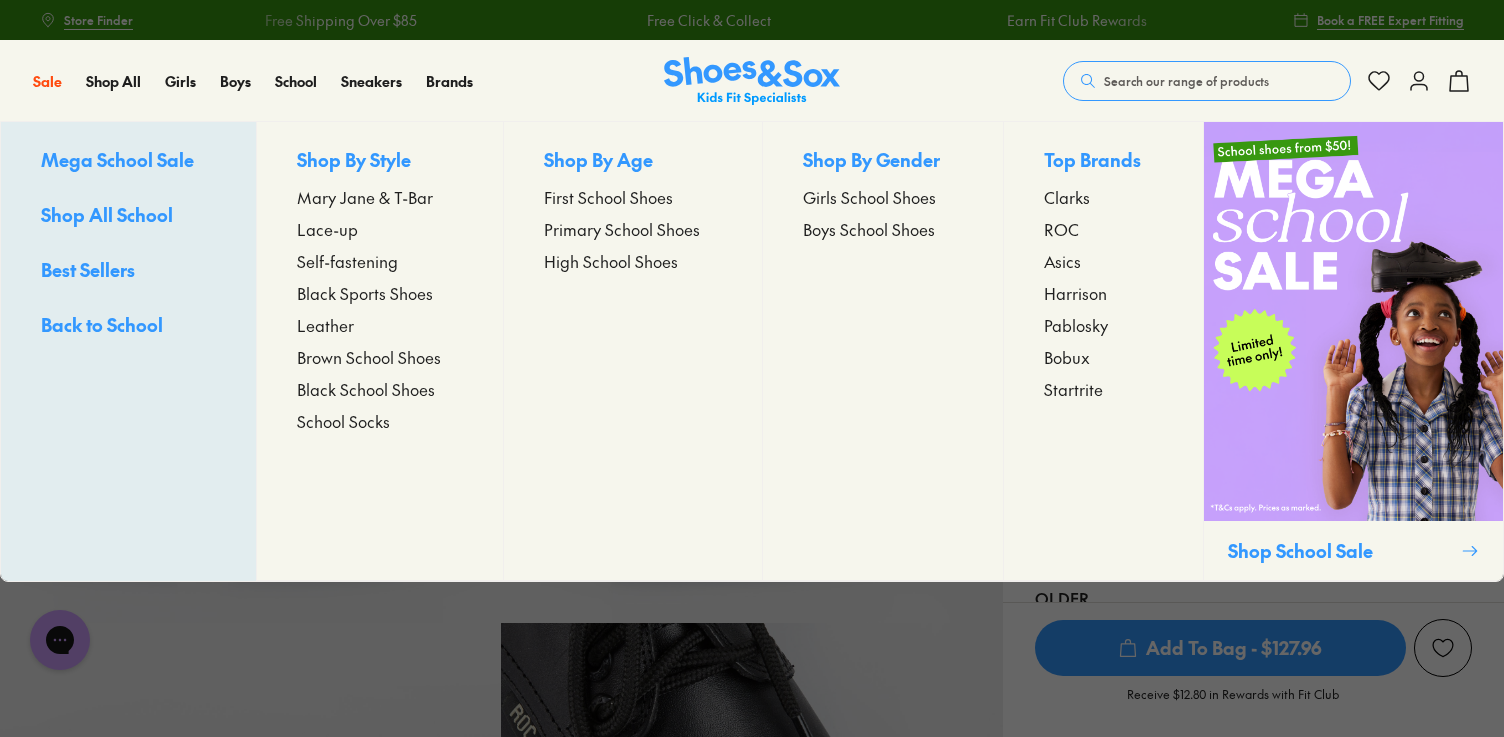 click on "Mary Jane & T-Bar" at bounding box center (365, 197) 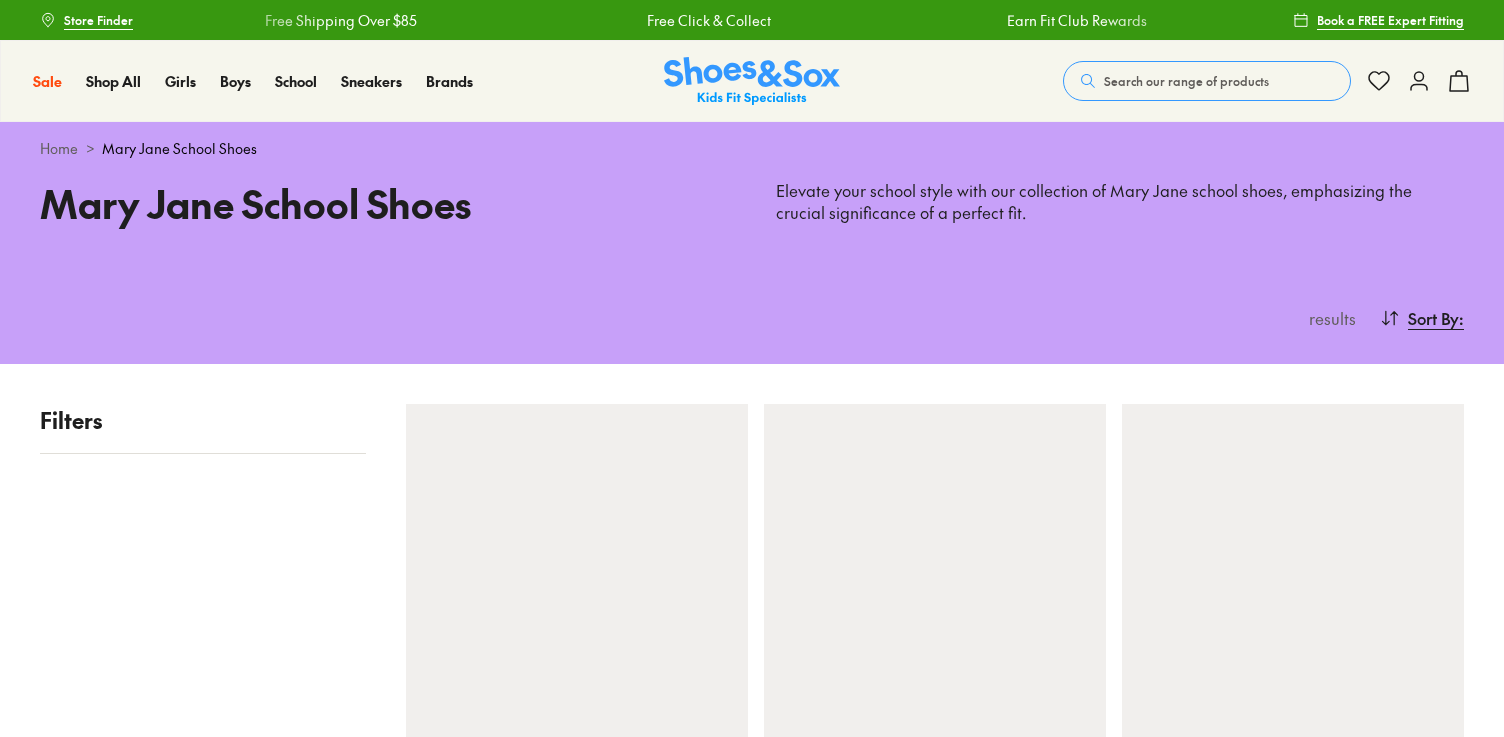 scroll, scrollTop: 0, scrollLeft: 0, axis: both 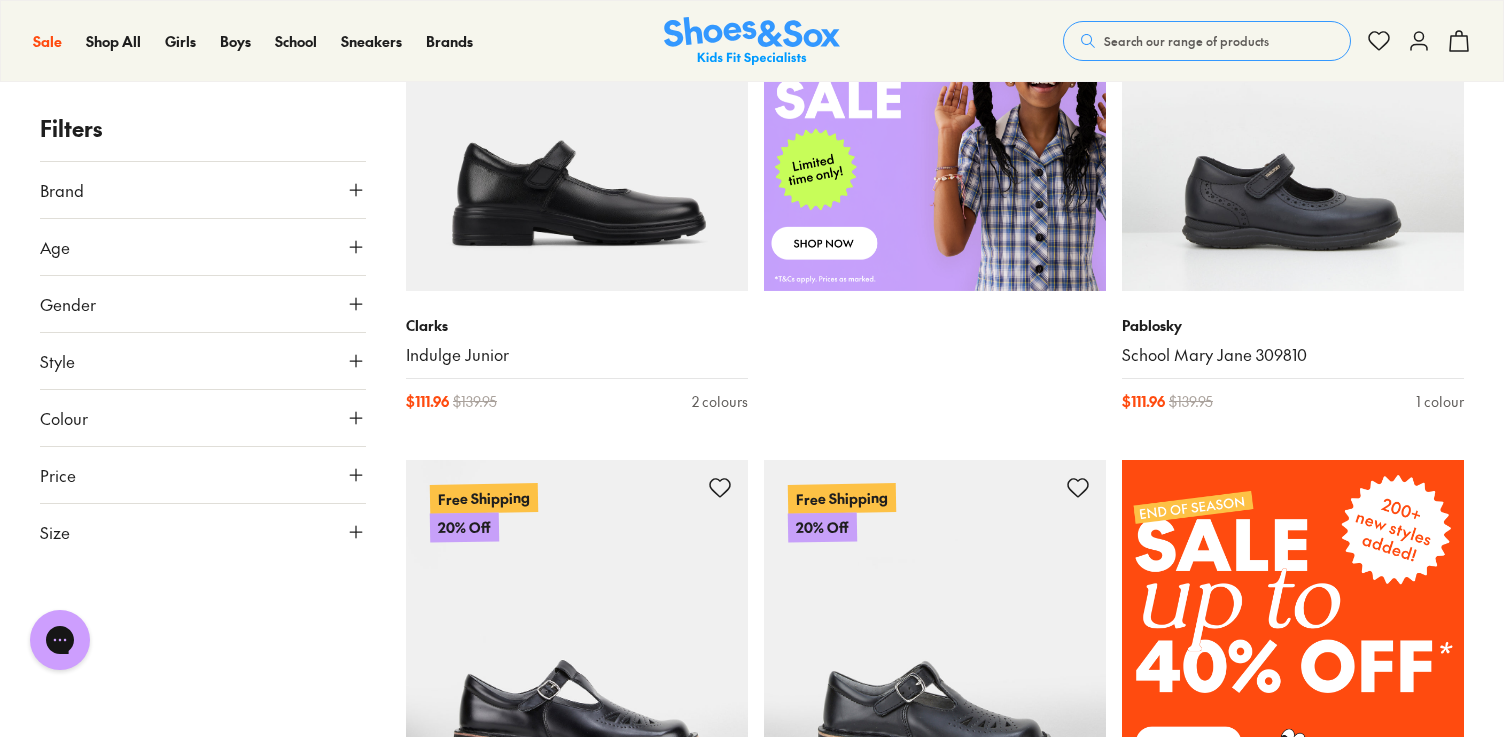 click 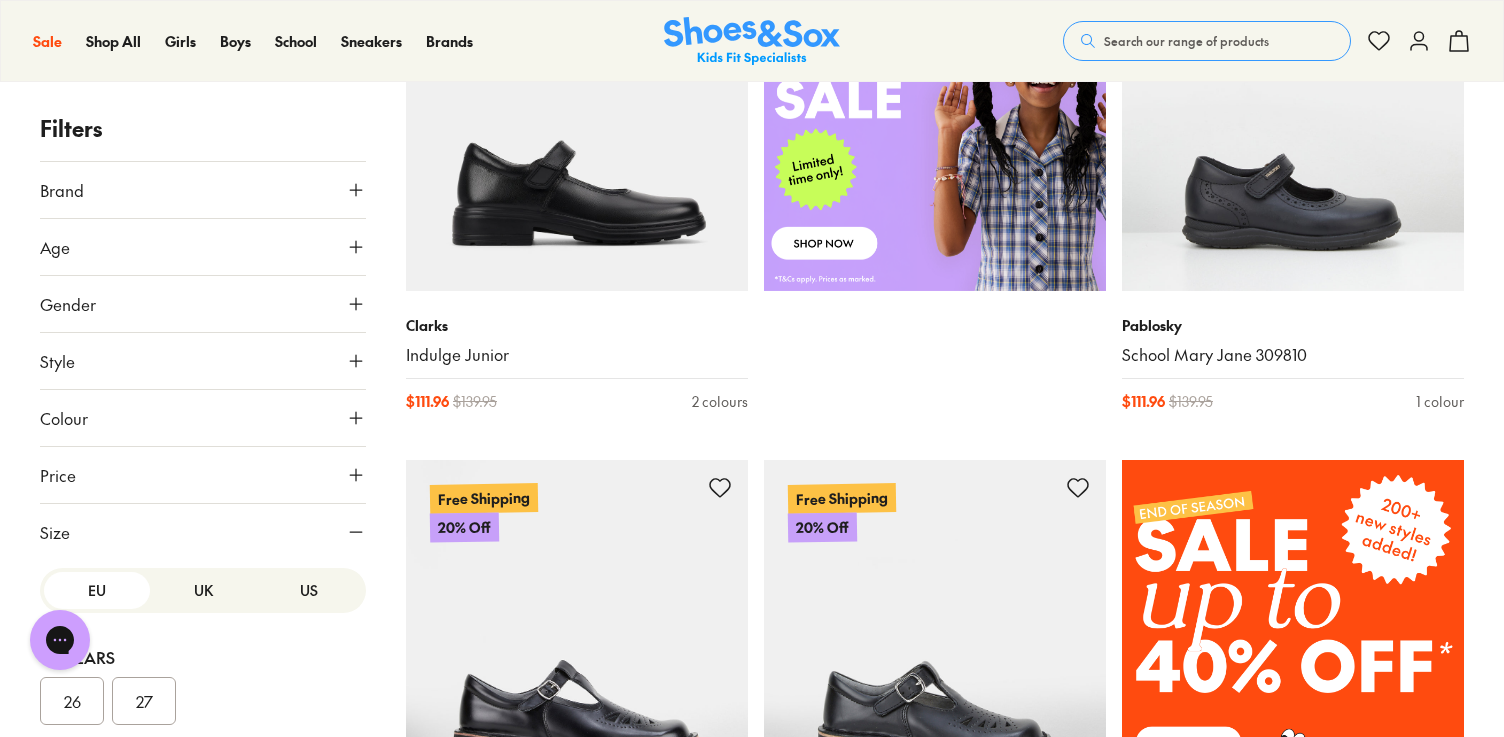 scroll, scrollTop: 409, scrollLeft: 0, axis: vertical 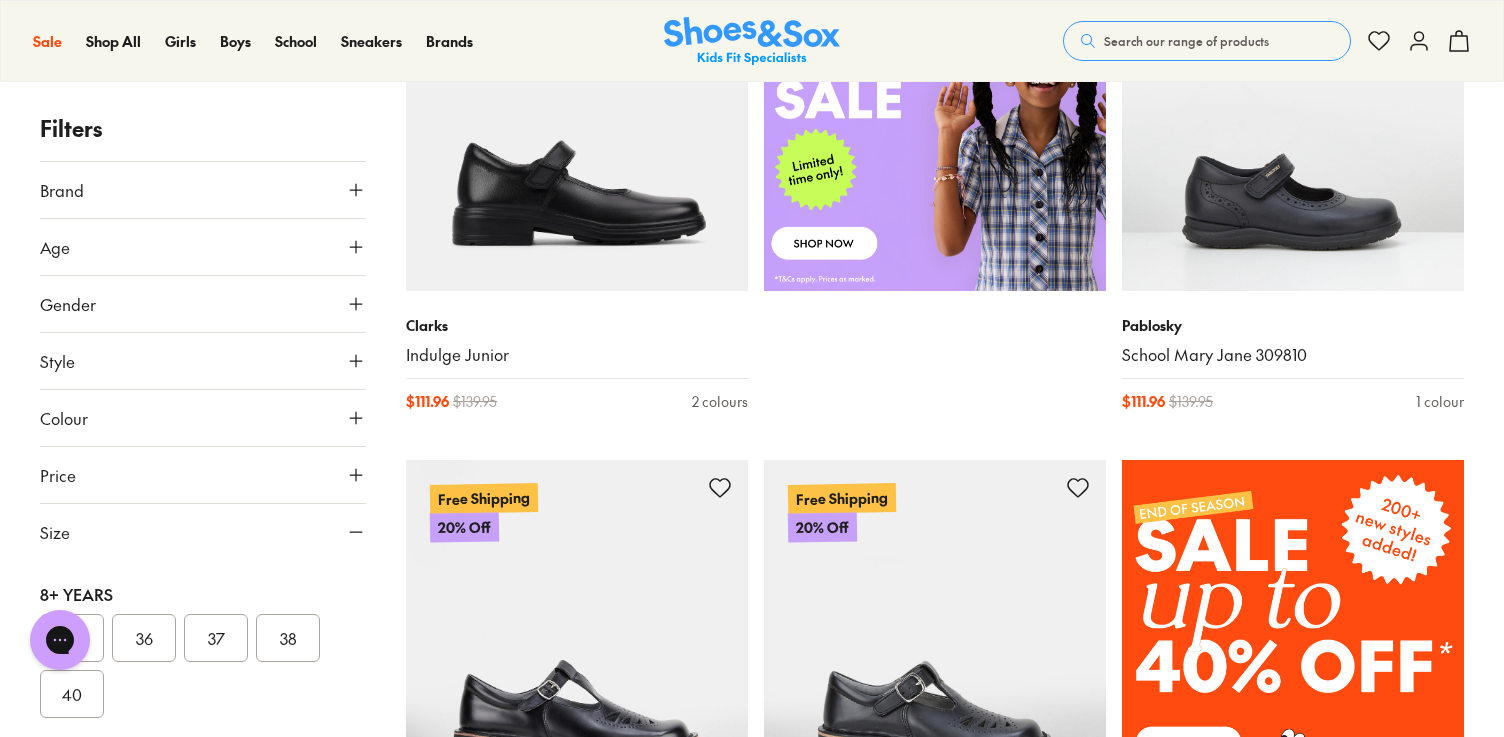 click on "37" at bounding box center [216, 638] 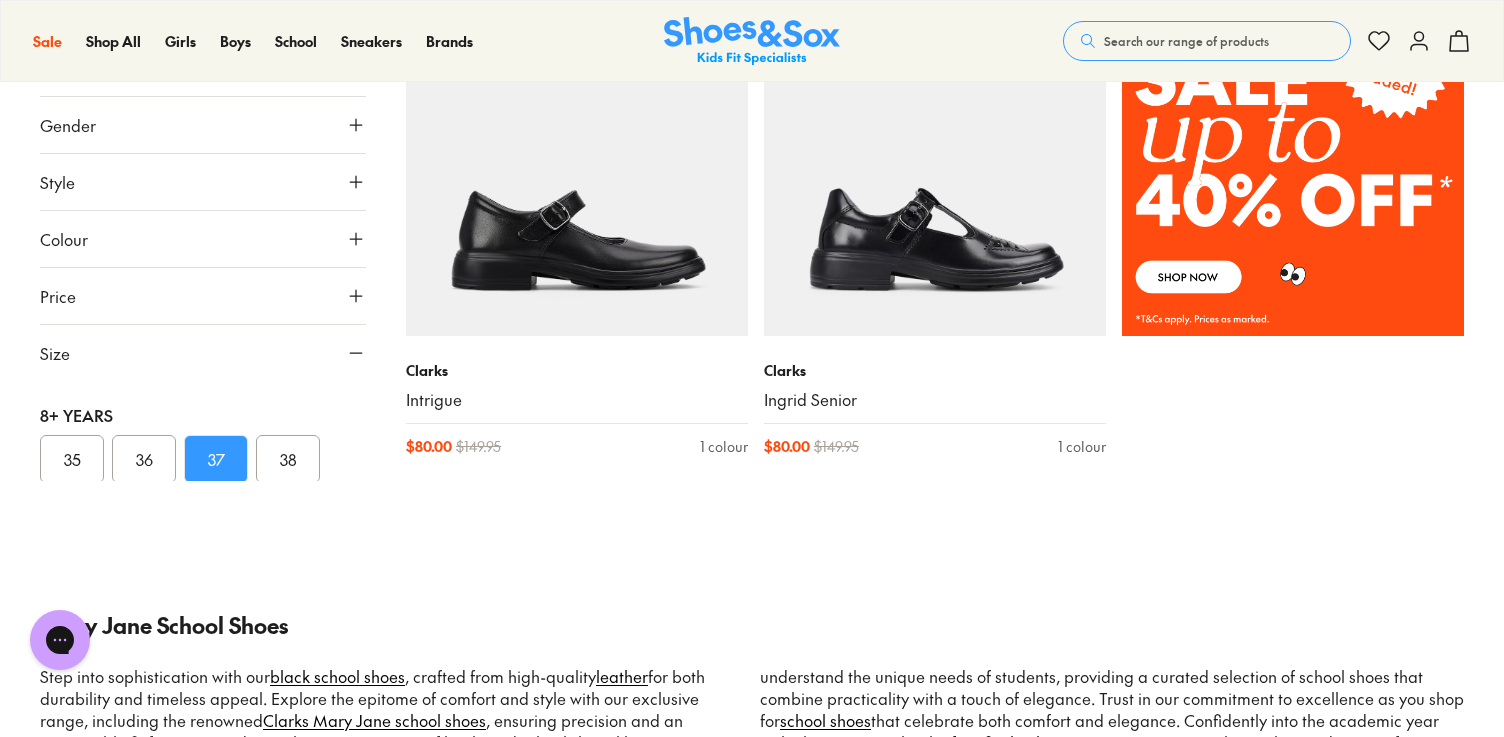scroll, scrollTop: 1421, scrollLeft: 0, axis: vertical 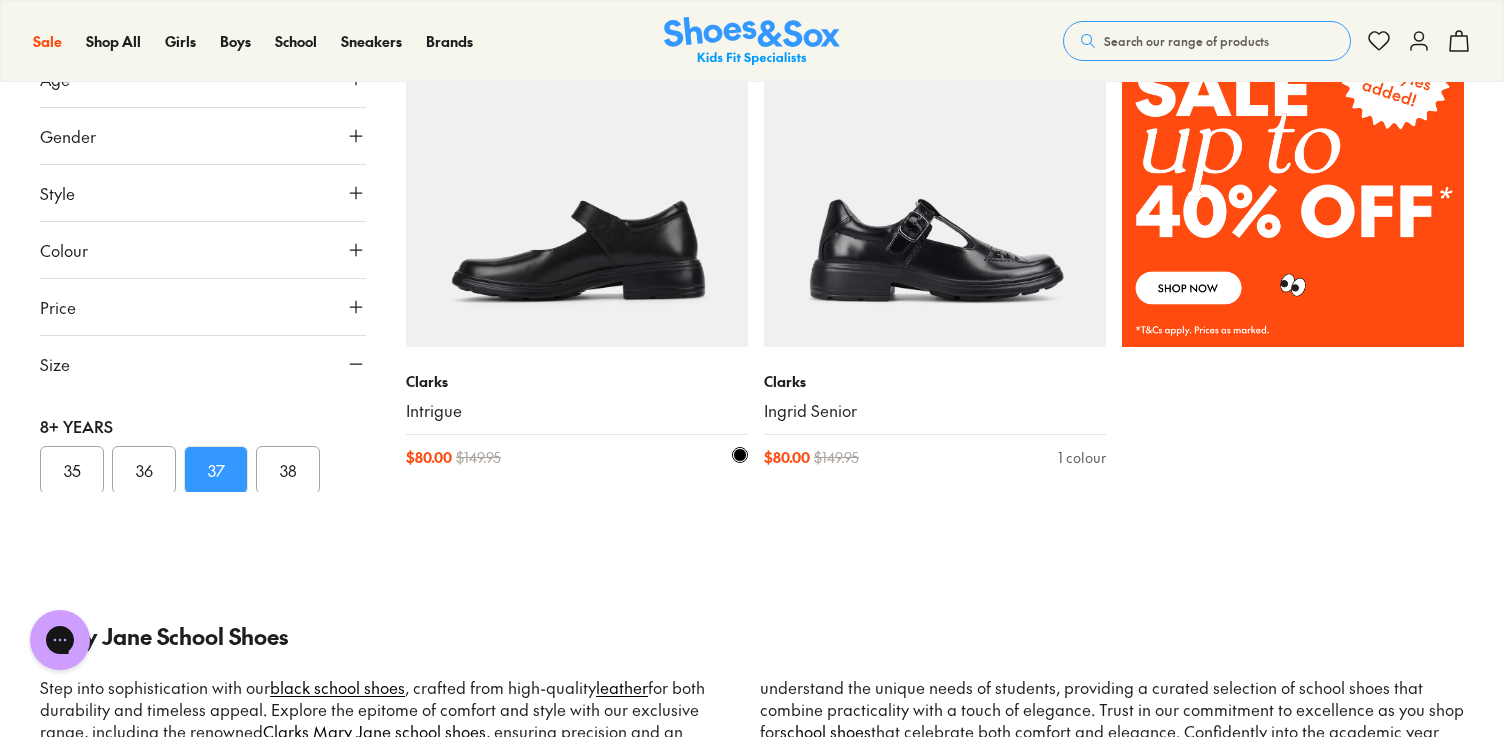 click at bounding box center [577, 176] 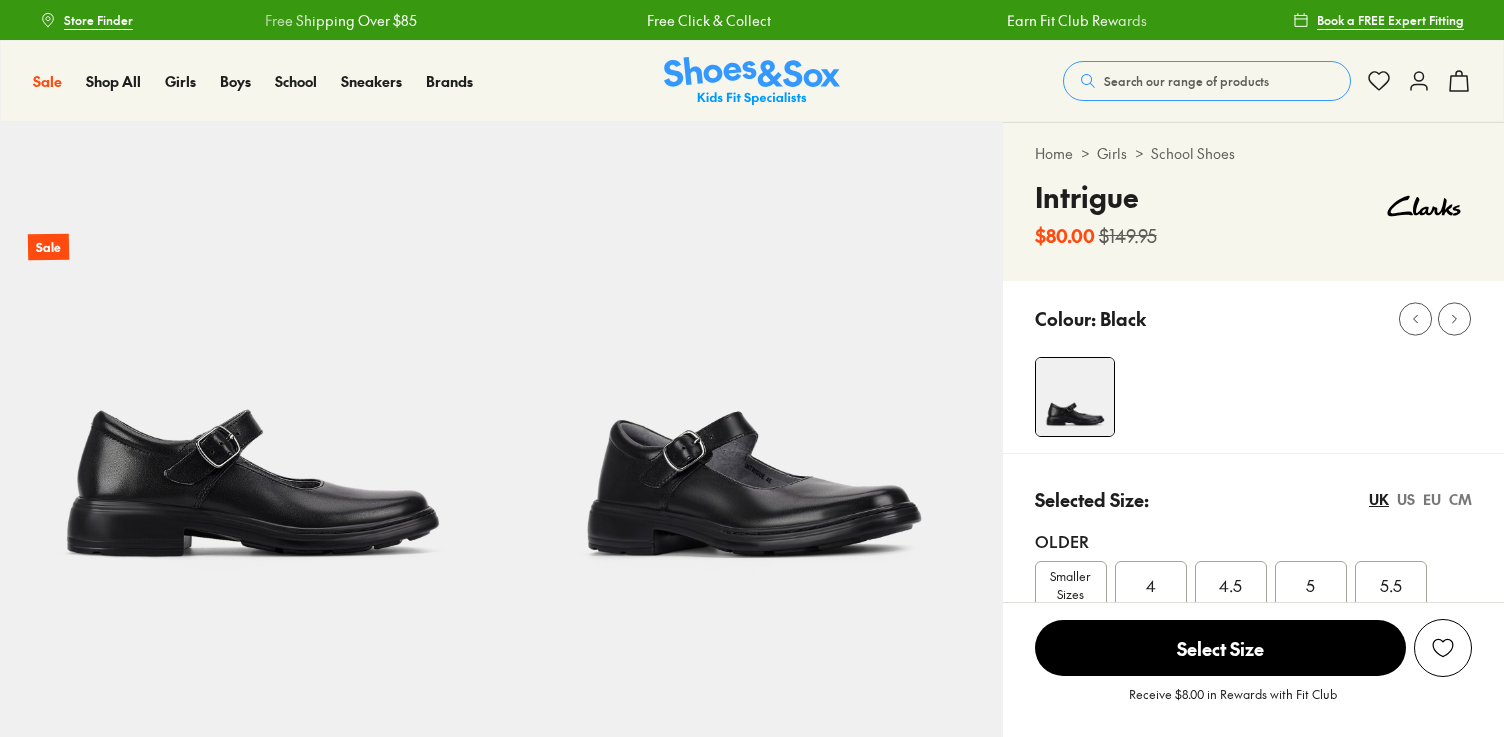 scroll, scrollTop: 0, scrollLeft: 0, axis: both 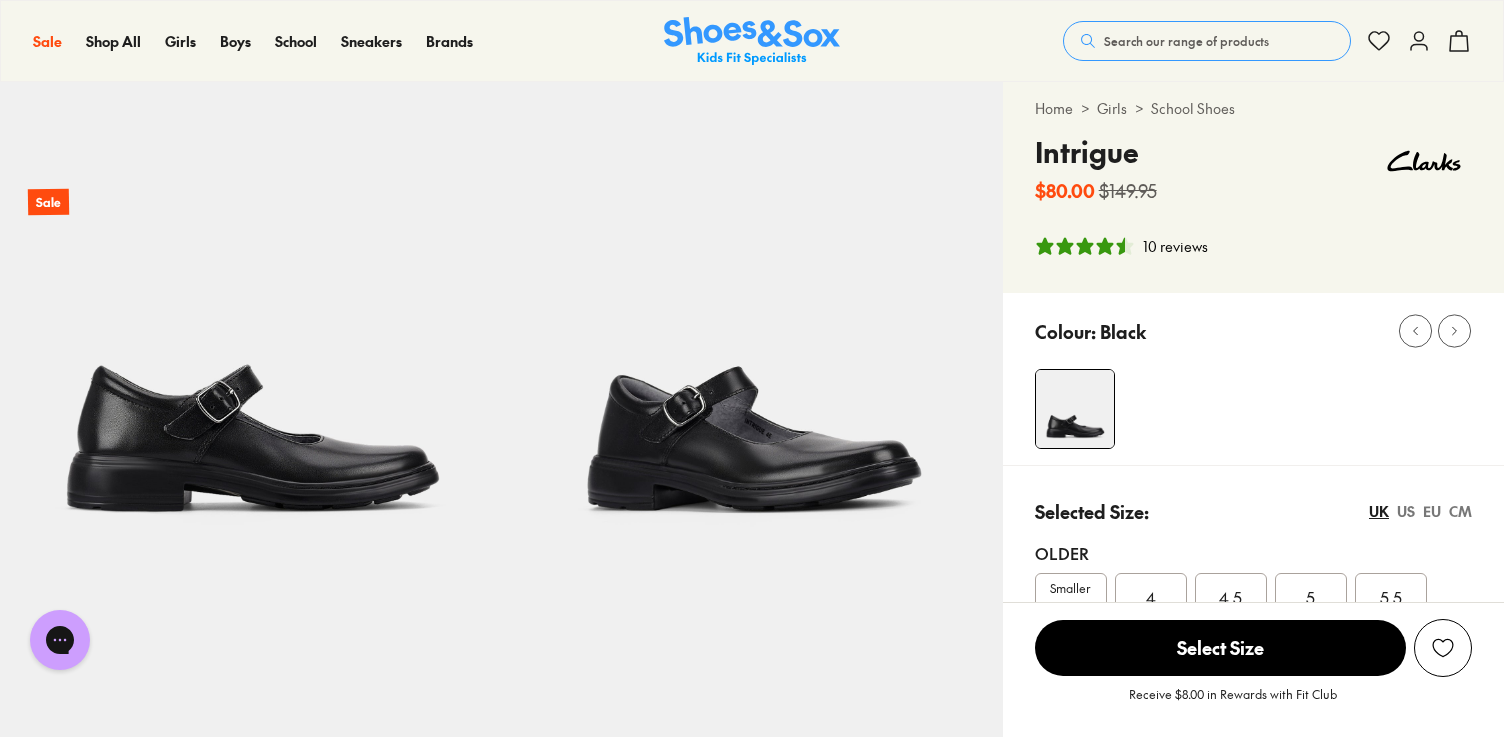 select on "*" 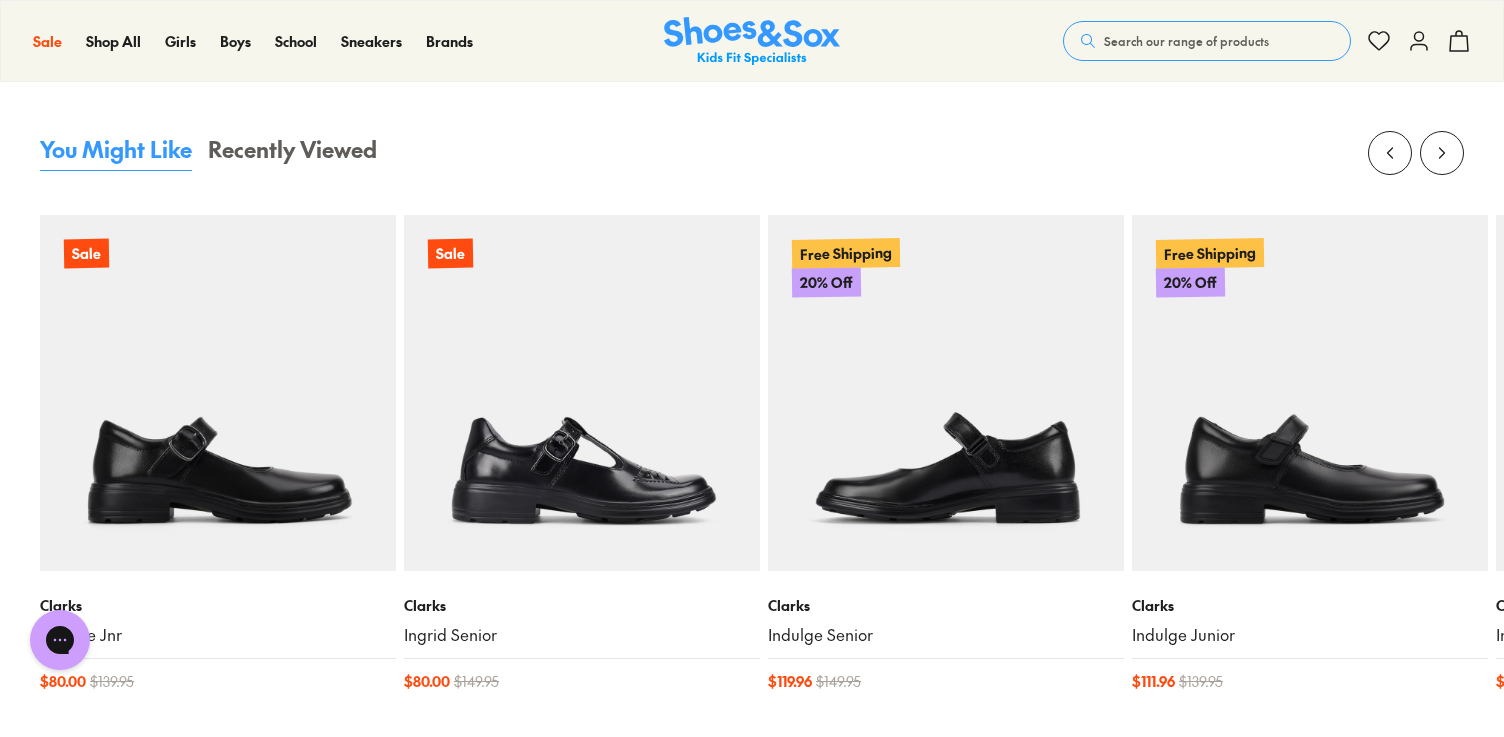scroll, scrollTop: 2098, scrollLeft: 0, axis: vertical 